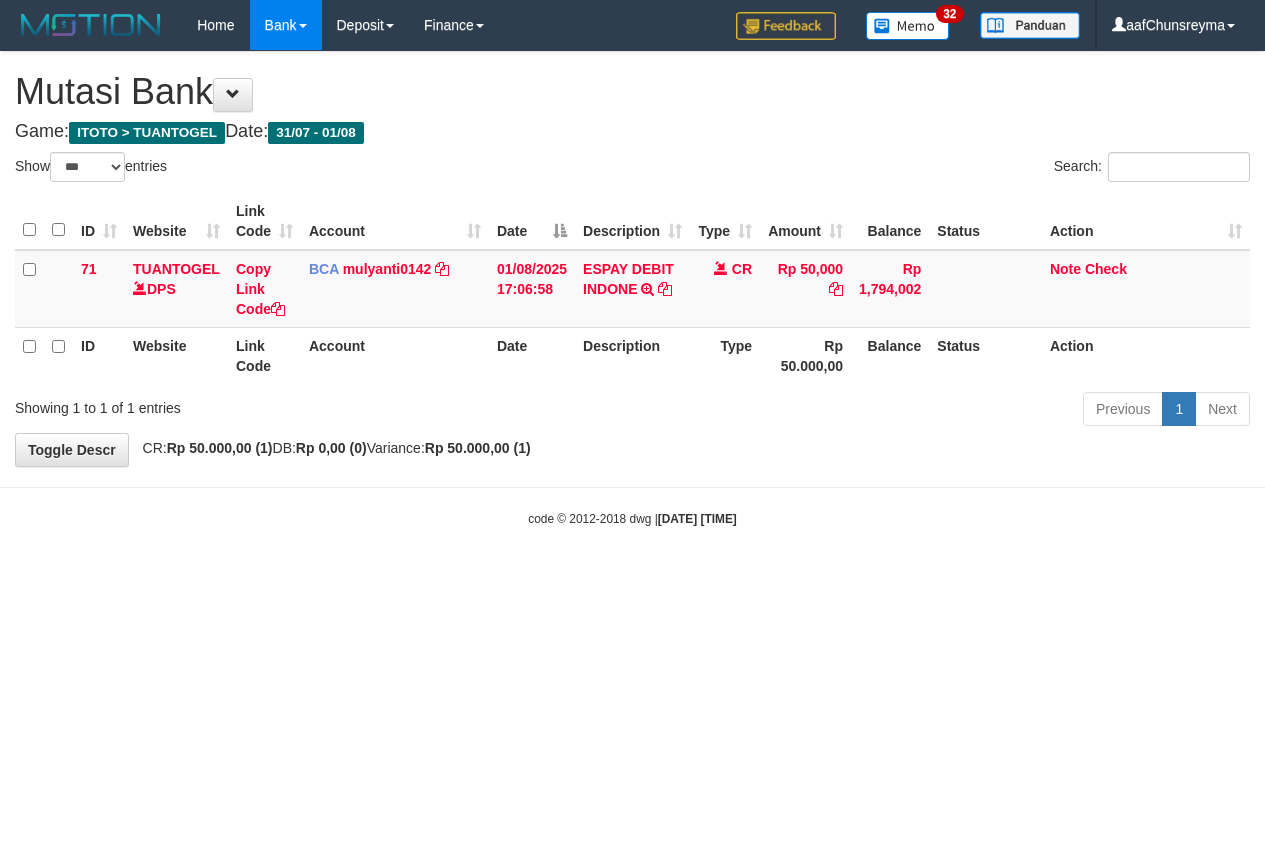 select on "***" 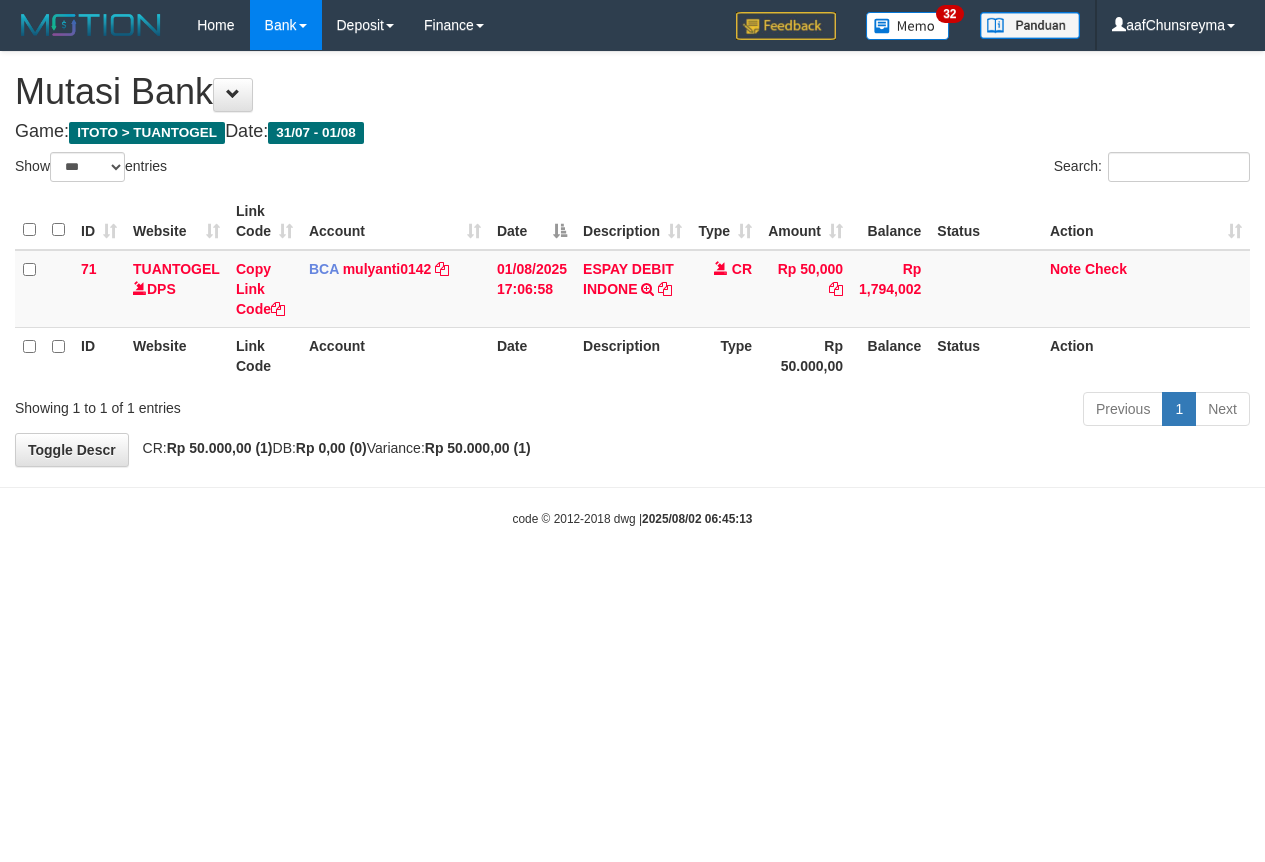 select on "***" 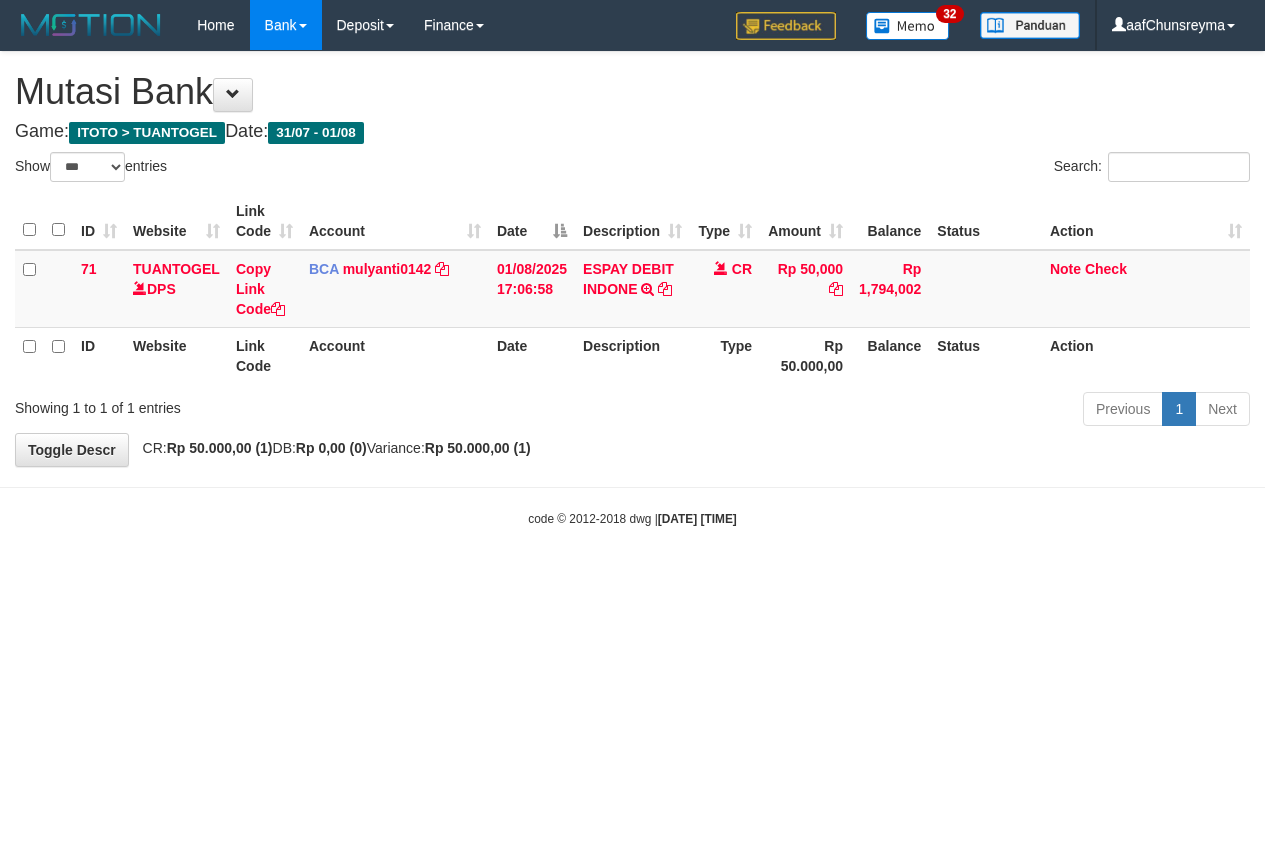 select on "***" 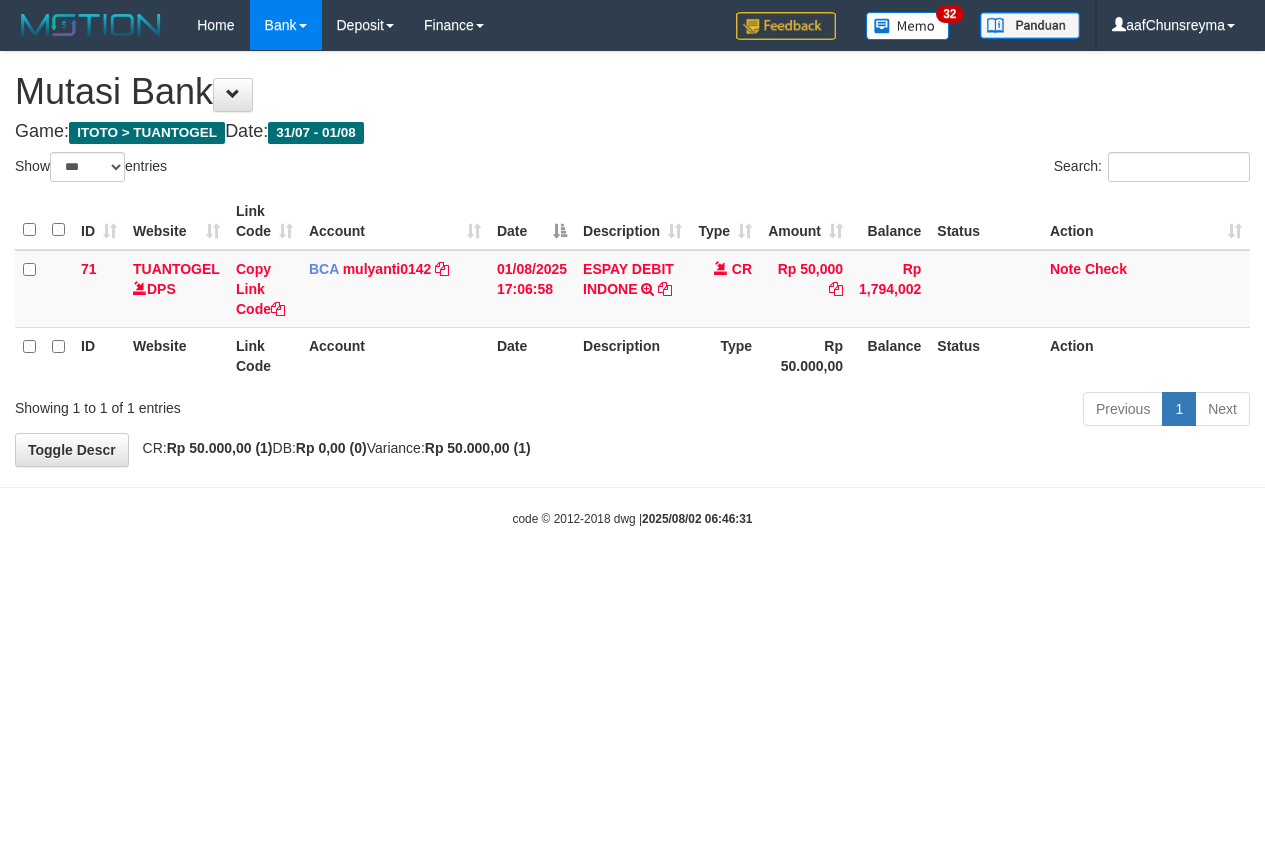 select on "***" 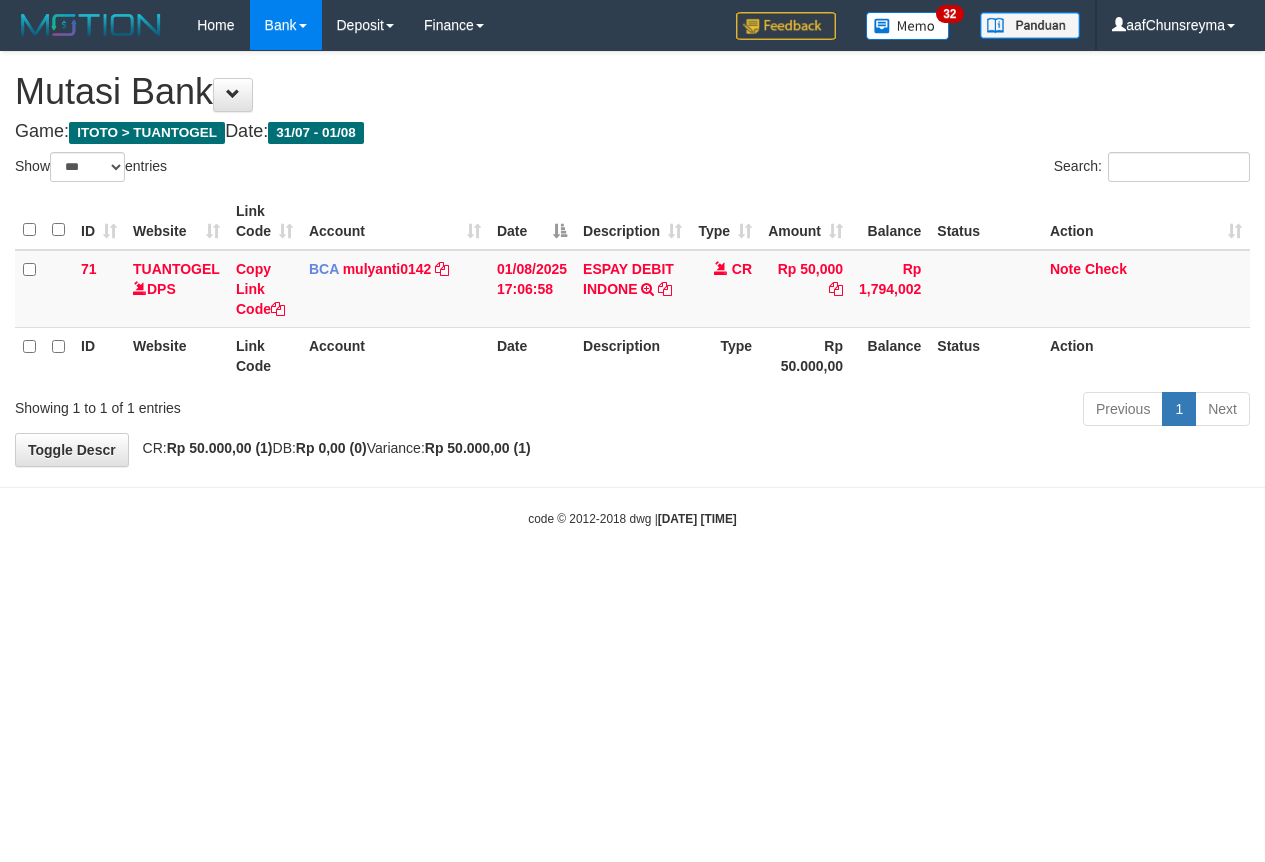 select on "***" 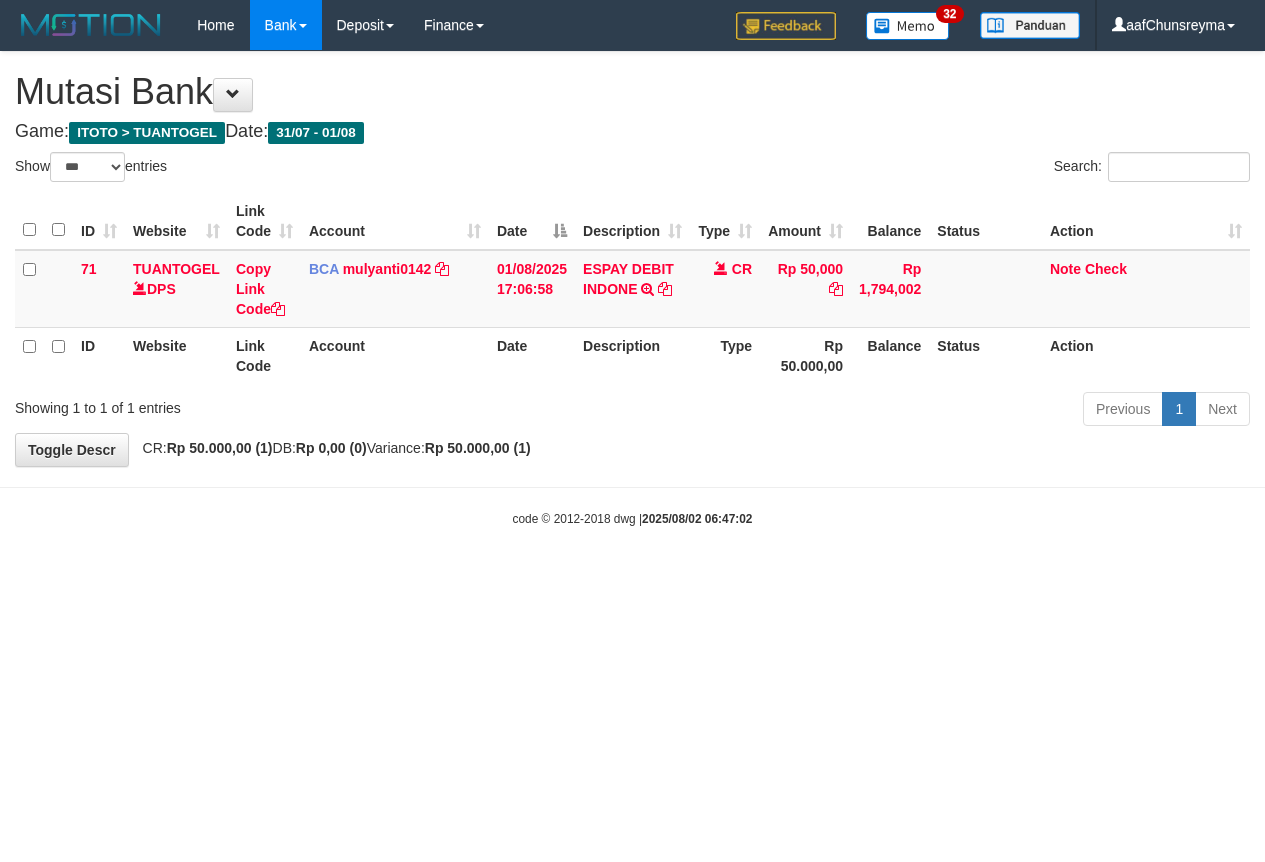 select on "***" 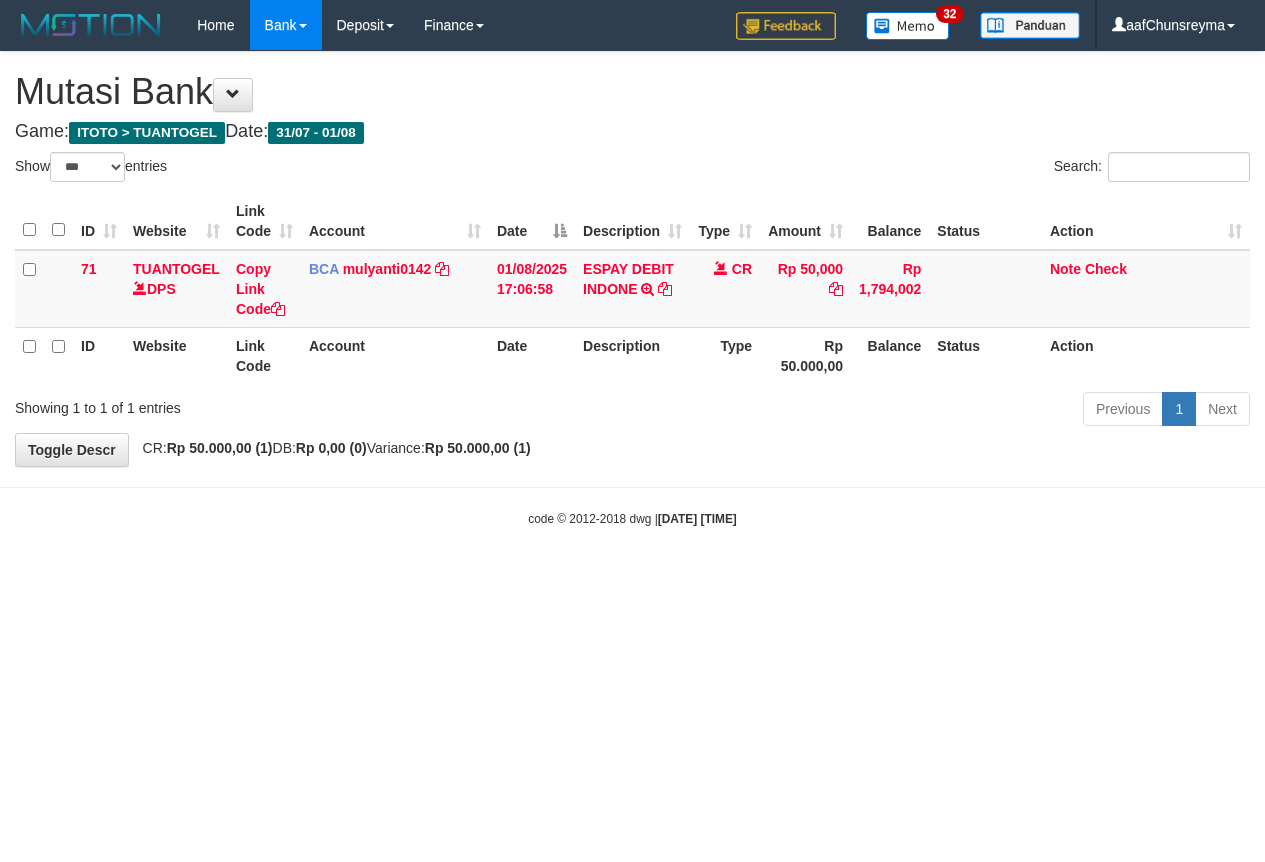 select on "***" 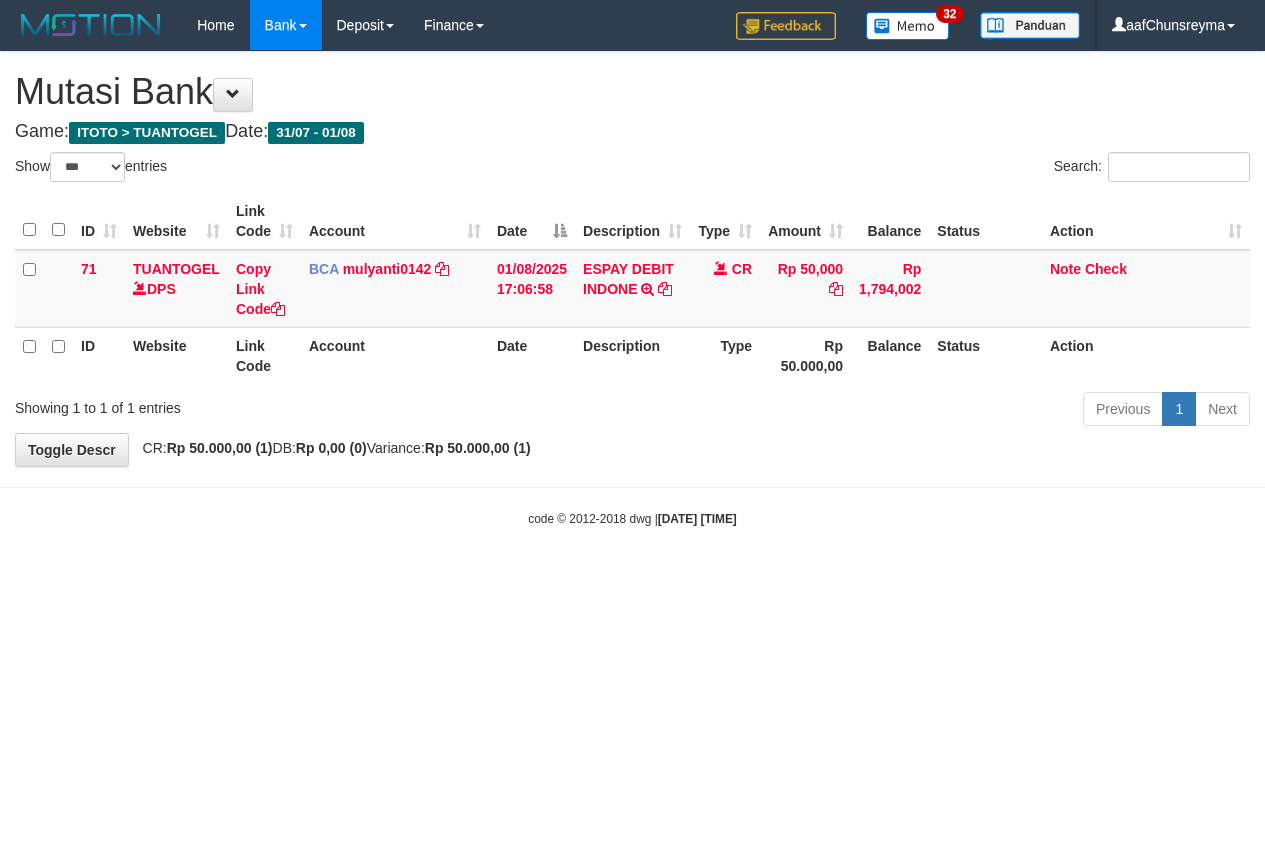select on "***" 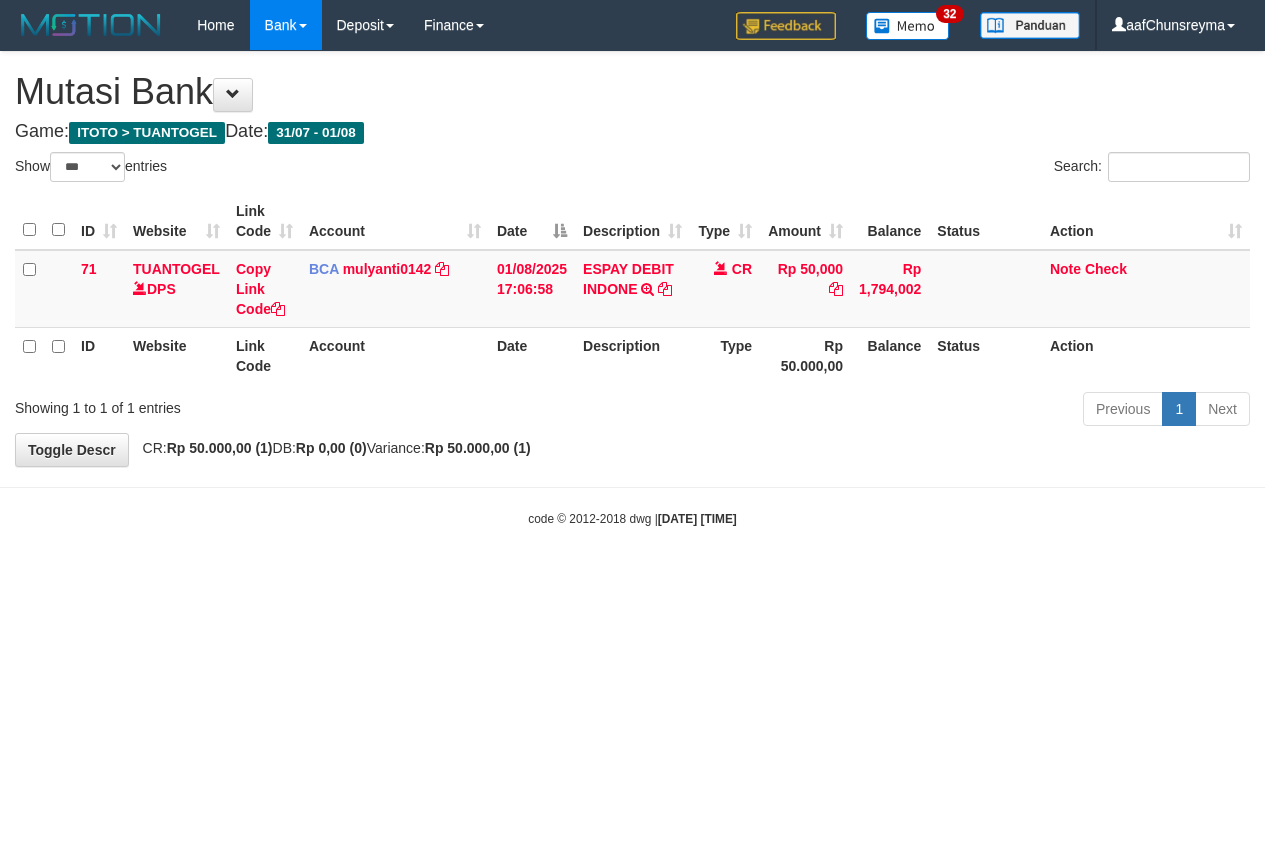select on "***" 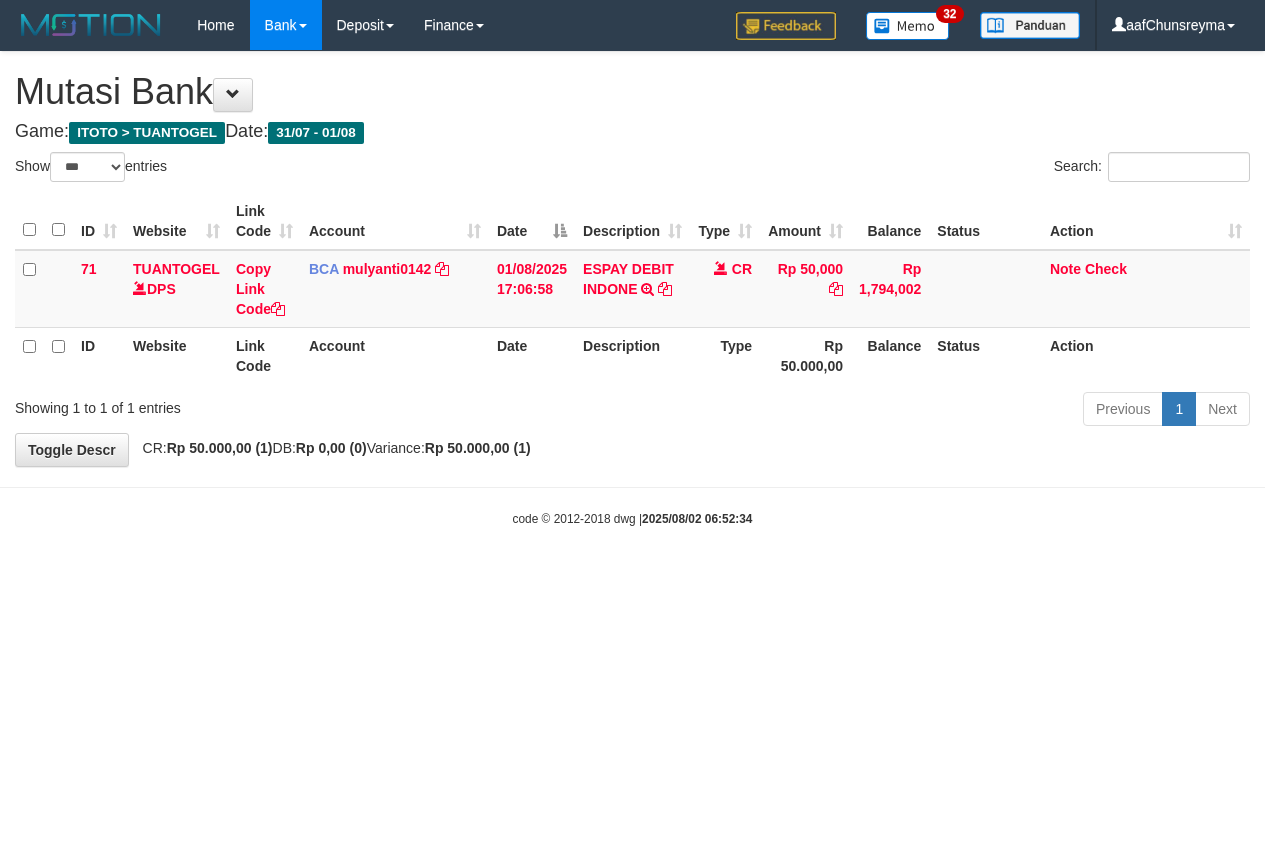select on "***" 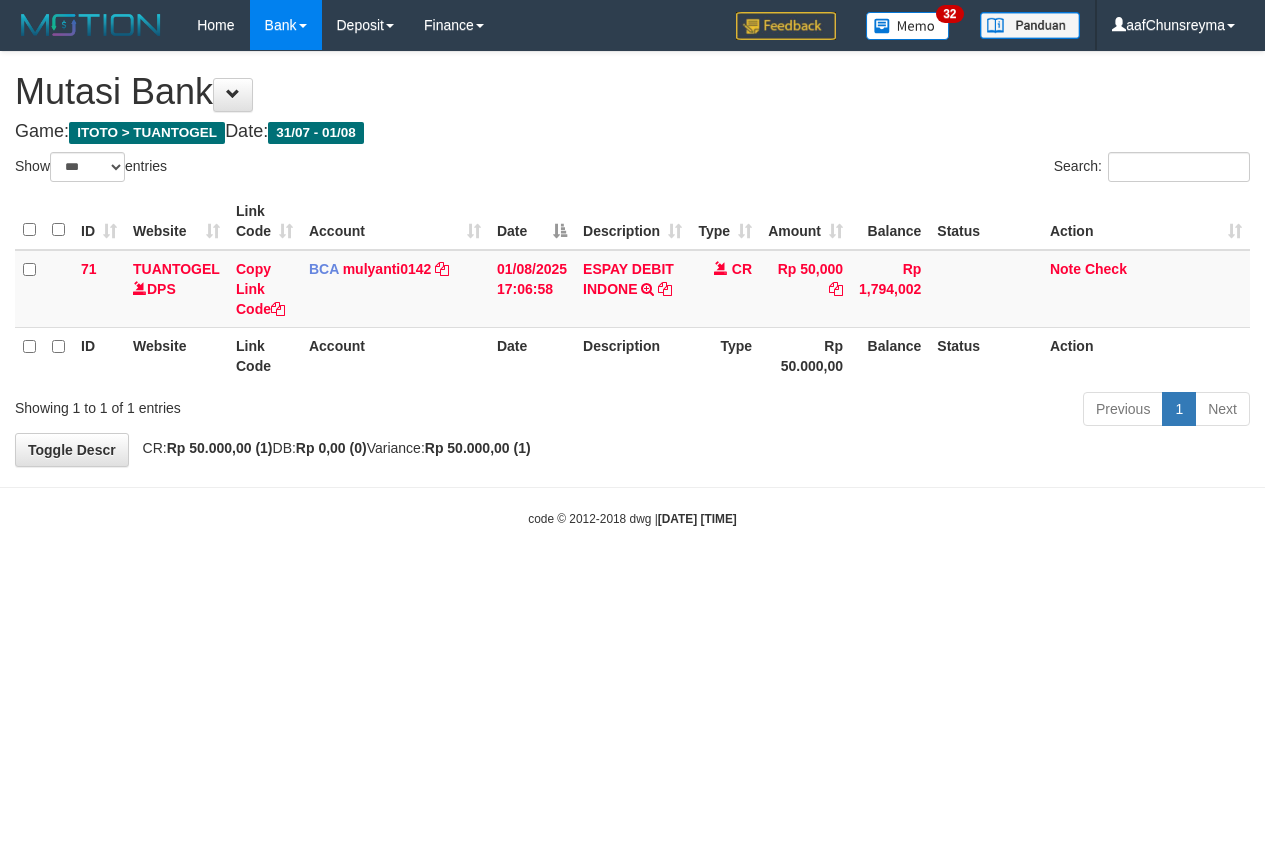 select on "***" 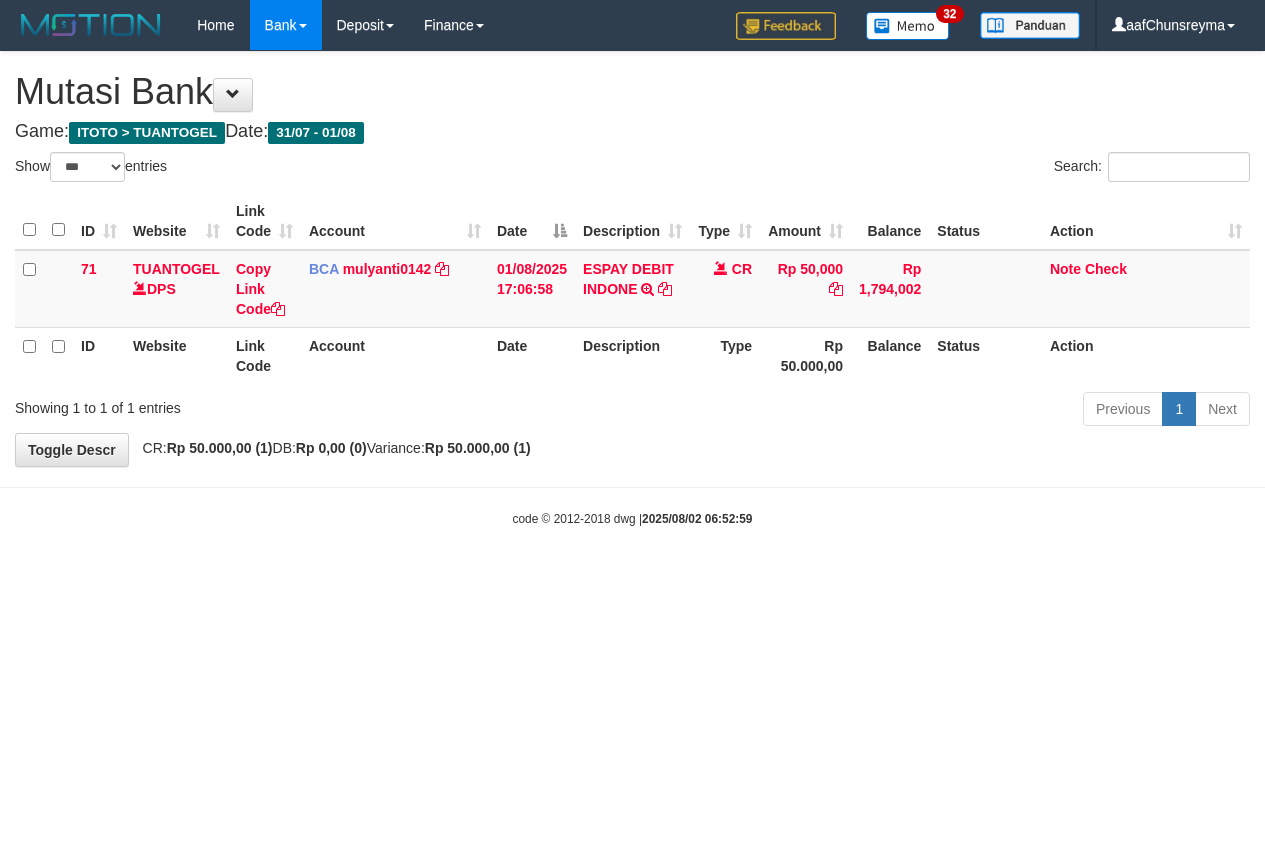 select on "***" 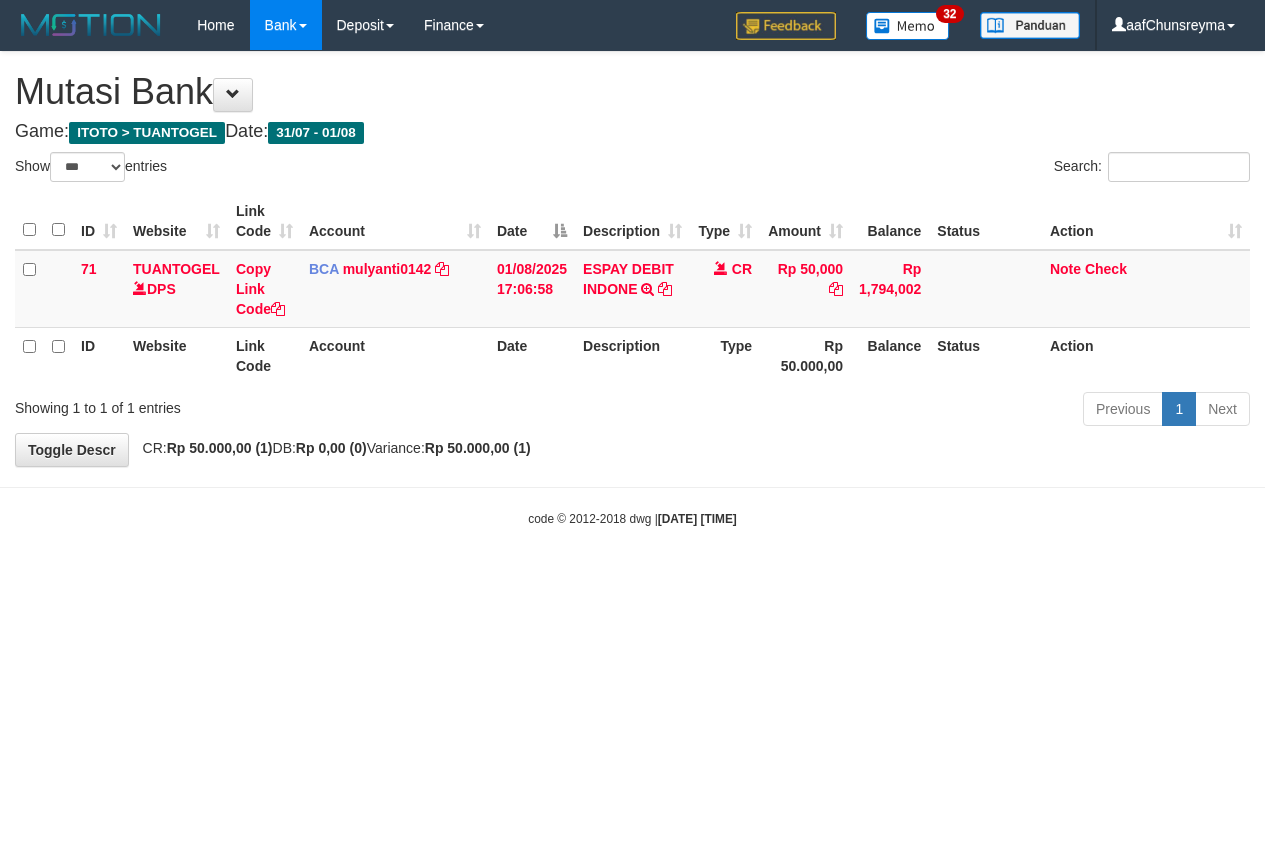 select on "***" 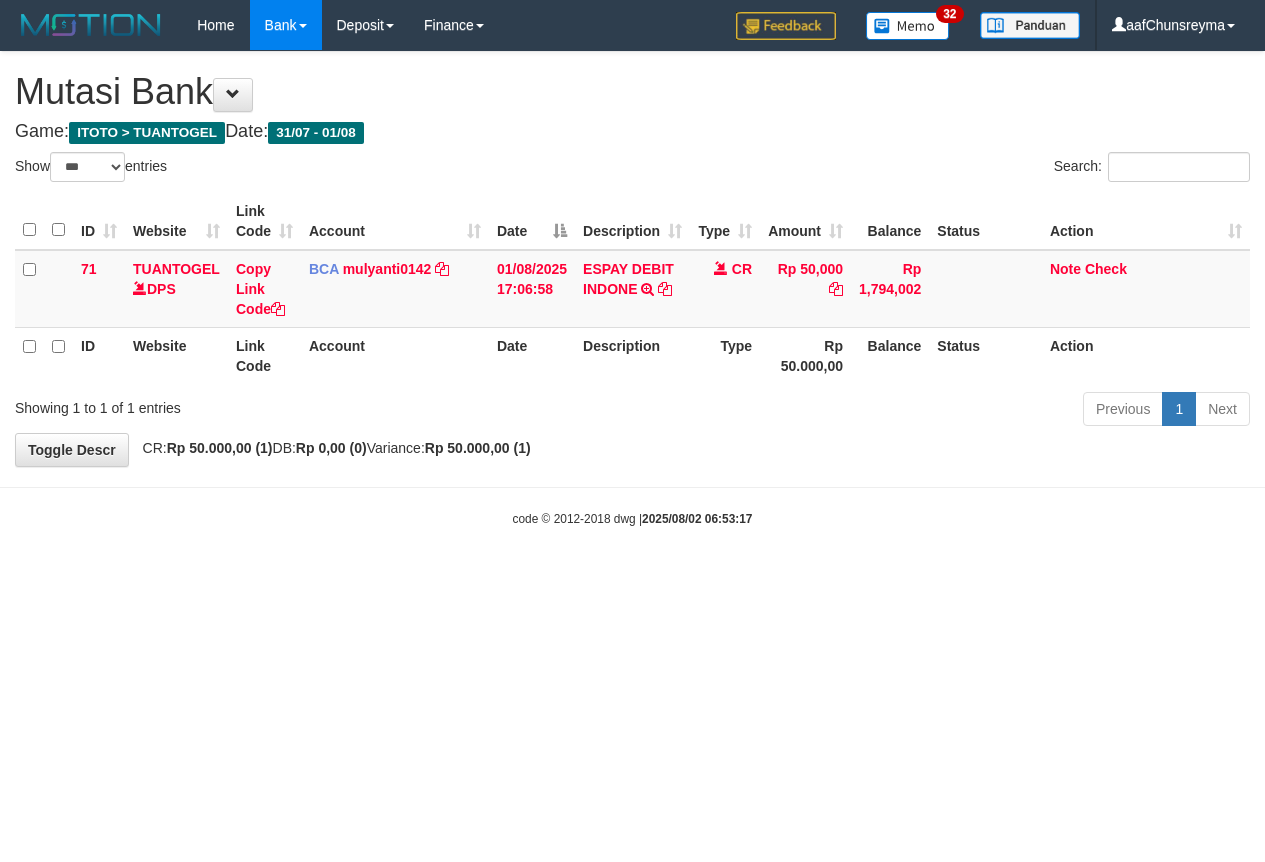 select on "***" 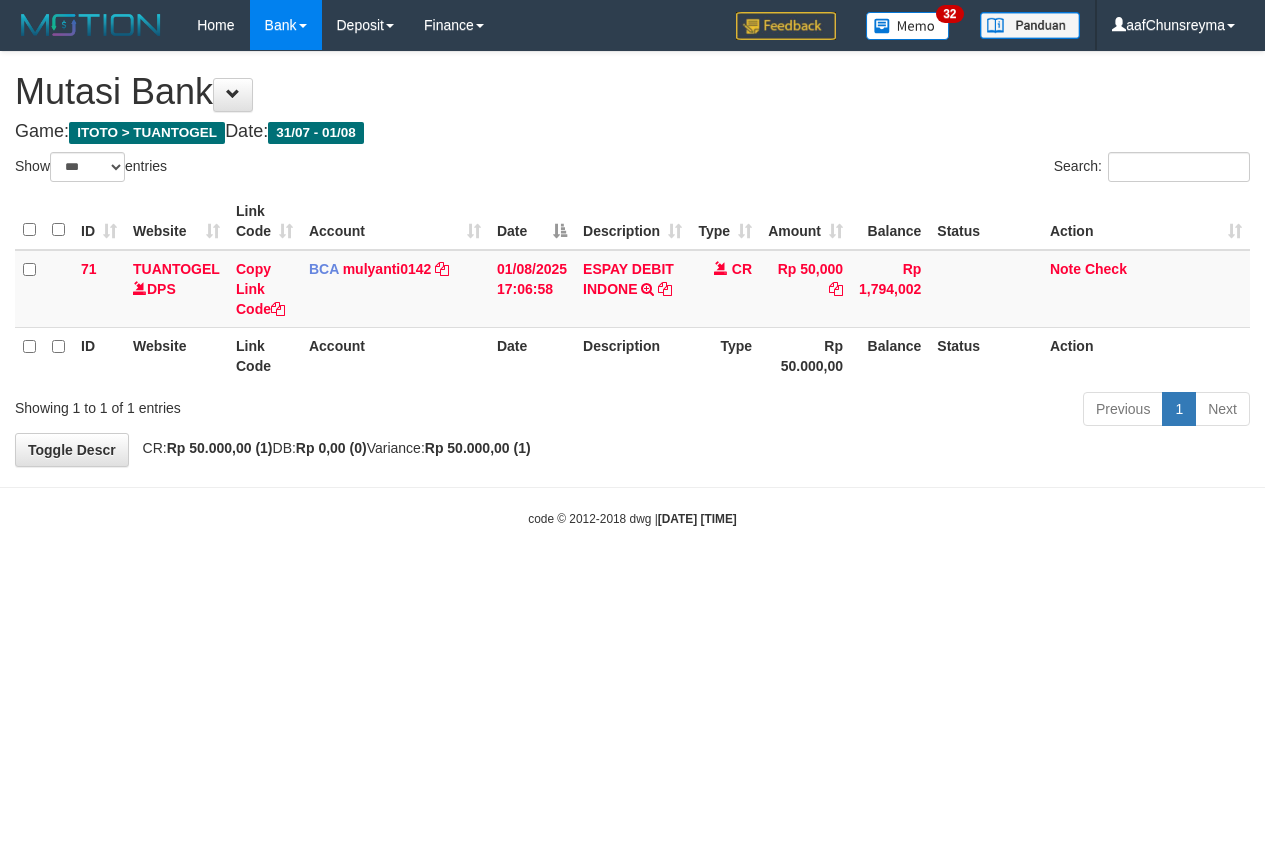 select on "***" 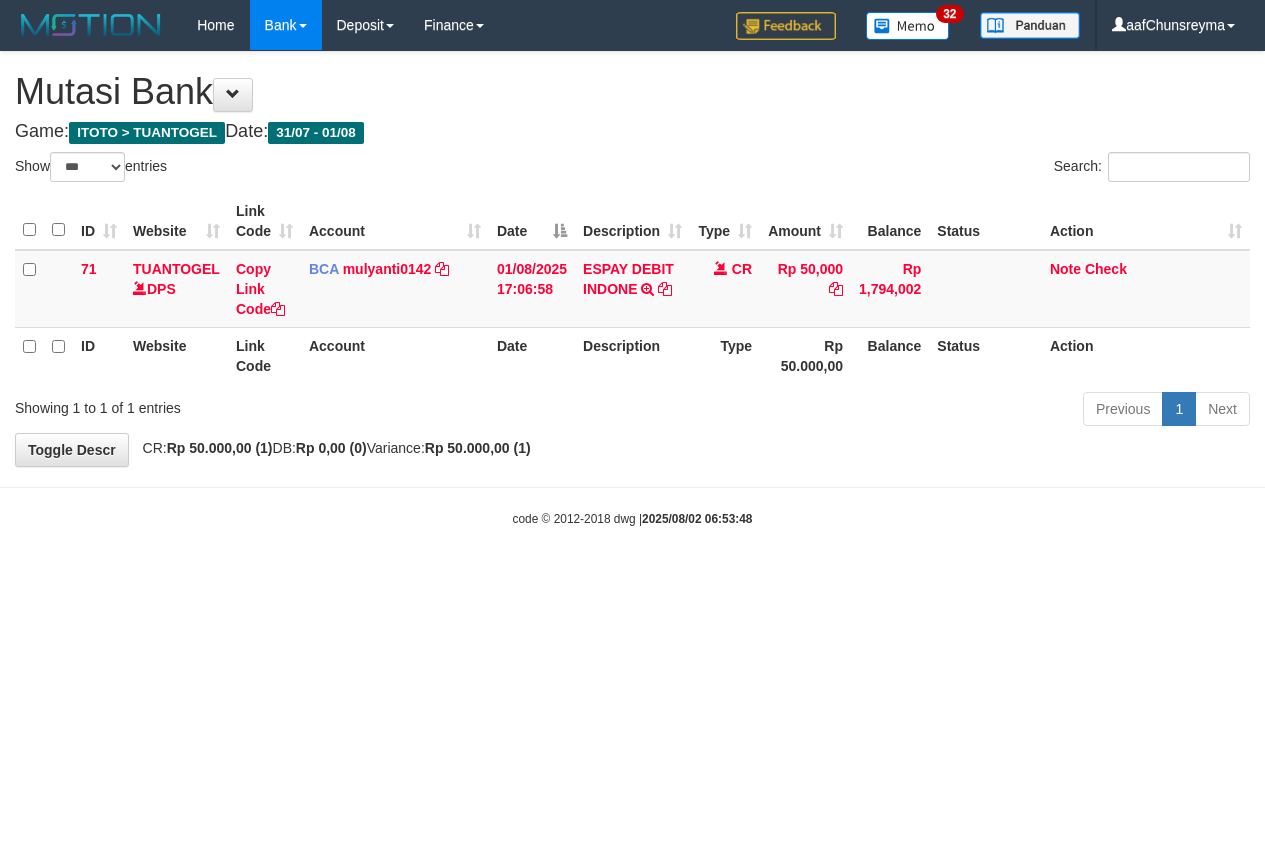 select on "***" 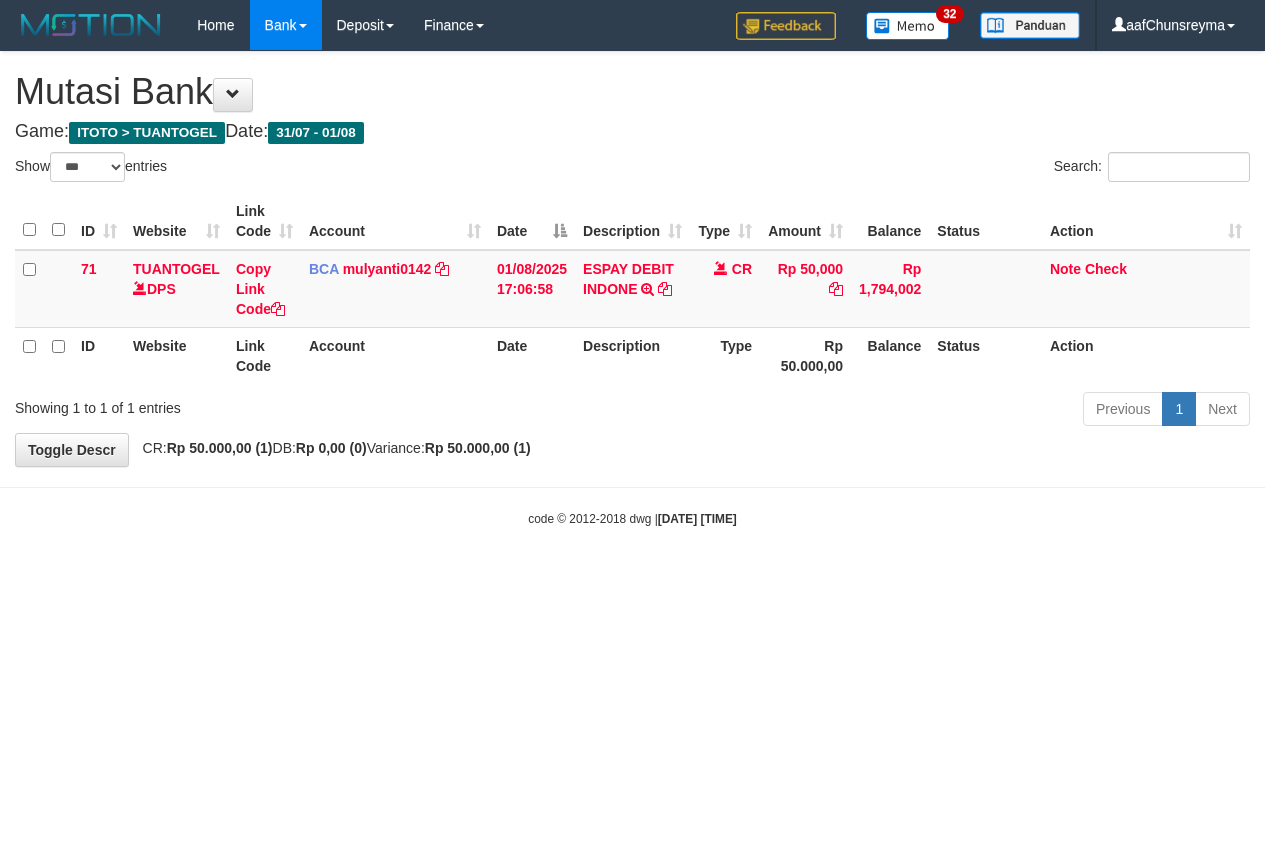 select on "***" 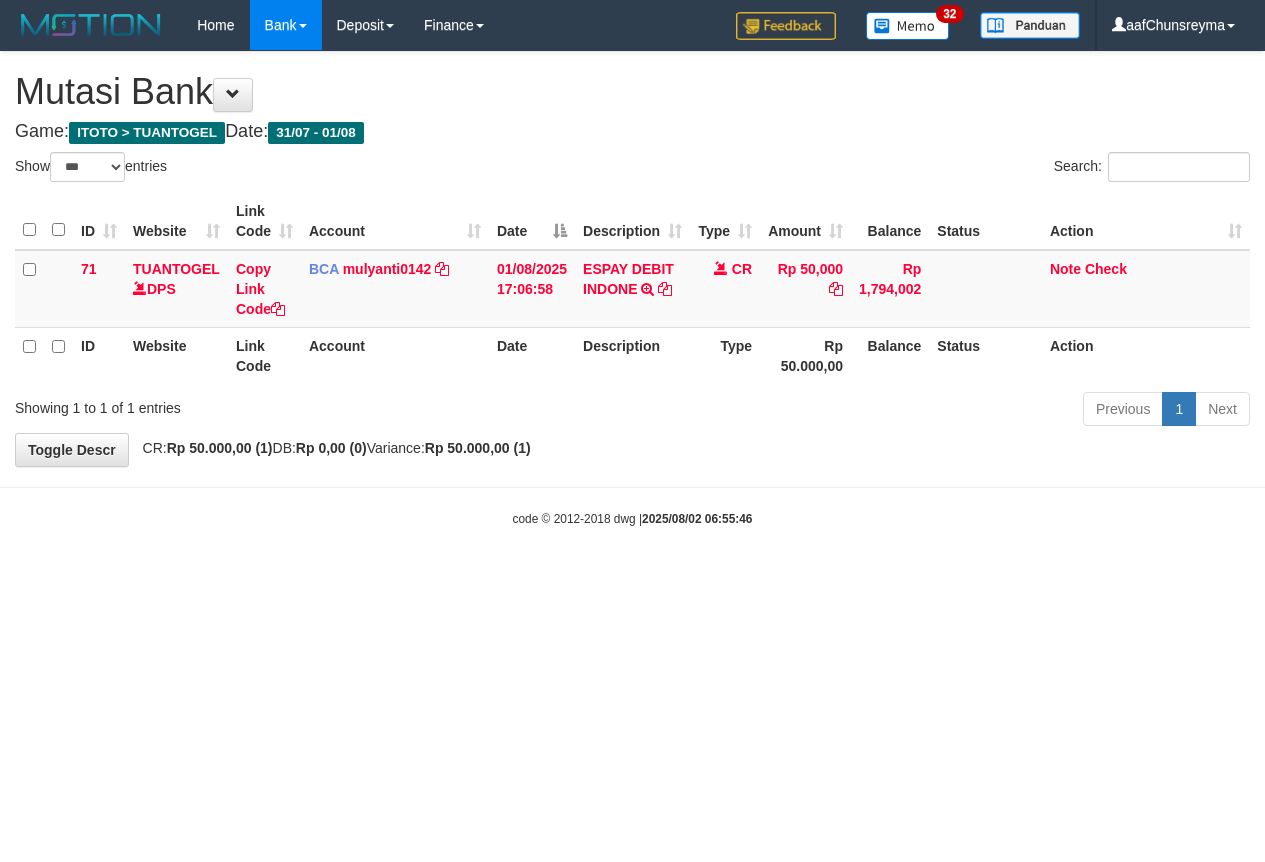 select on "***" 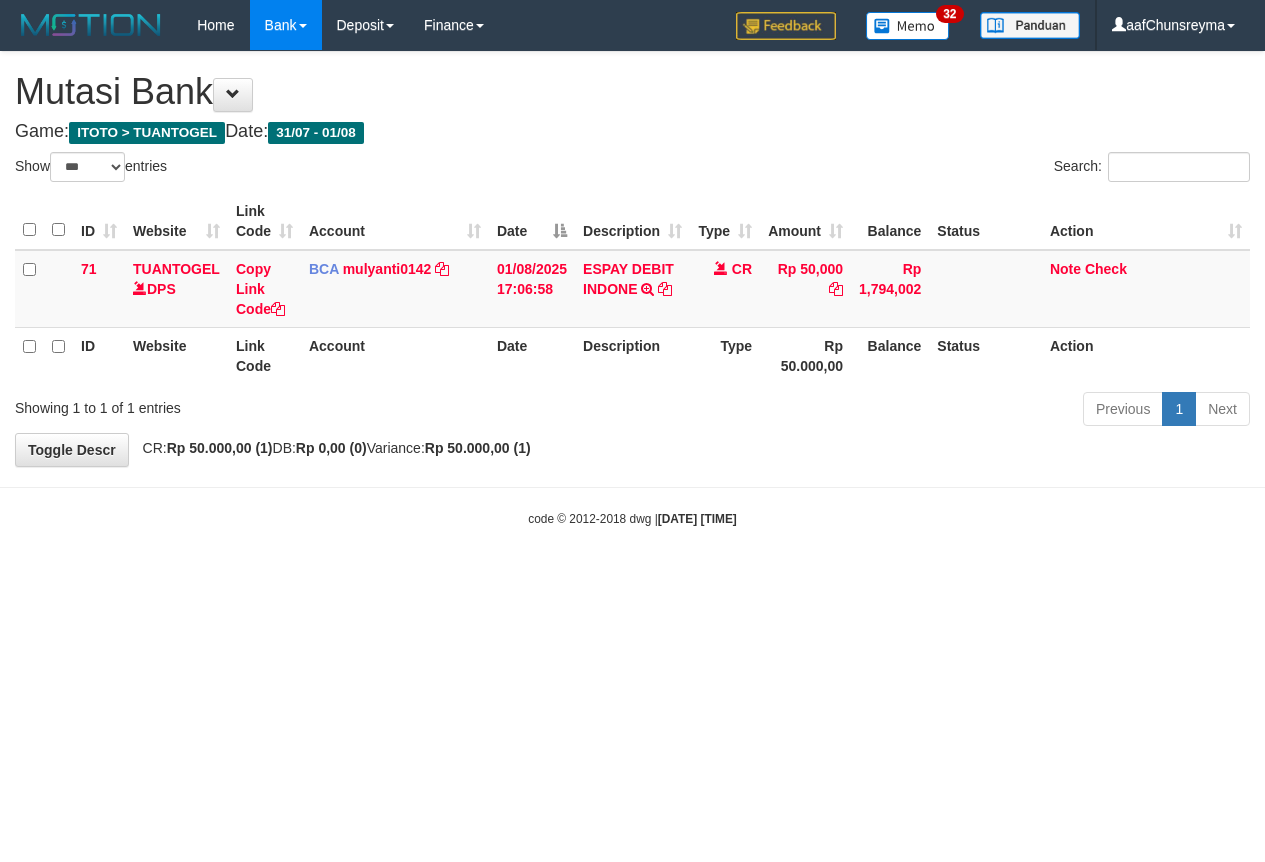 select on "***" 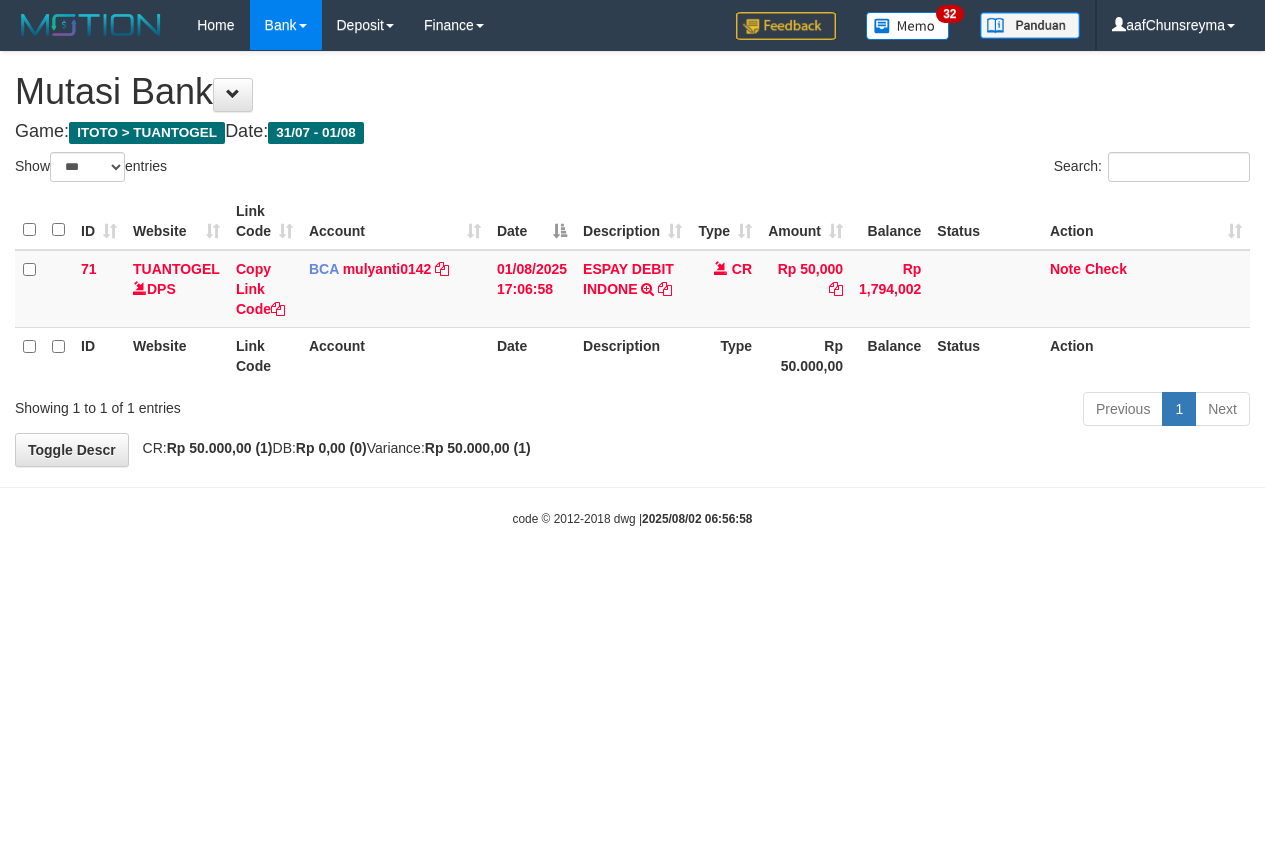 select on "***" 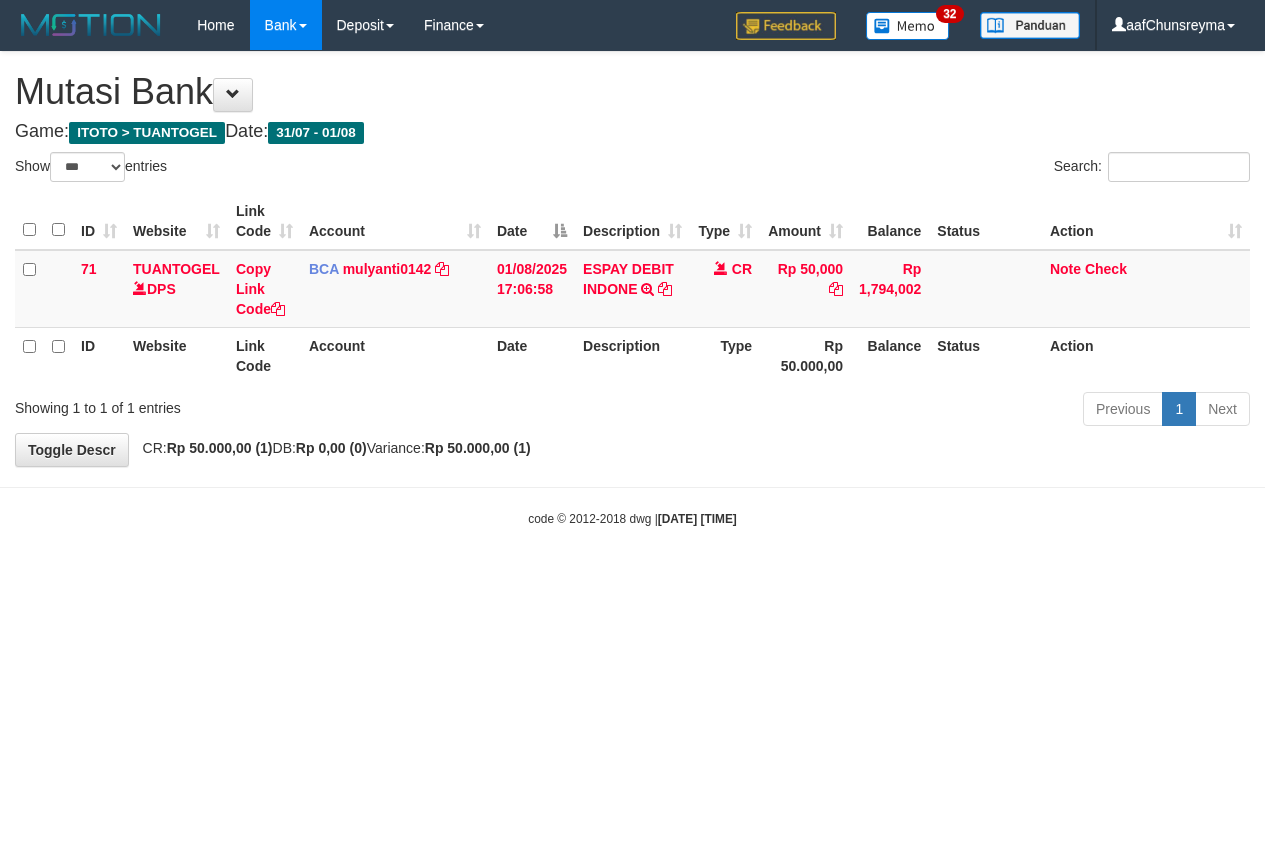 select on "***" 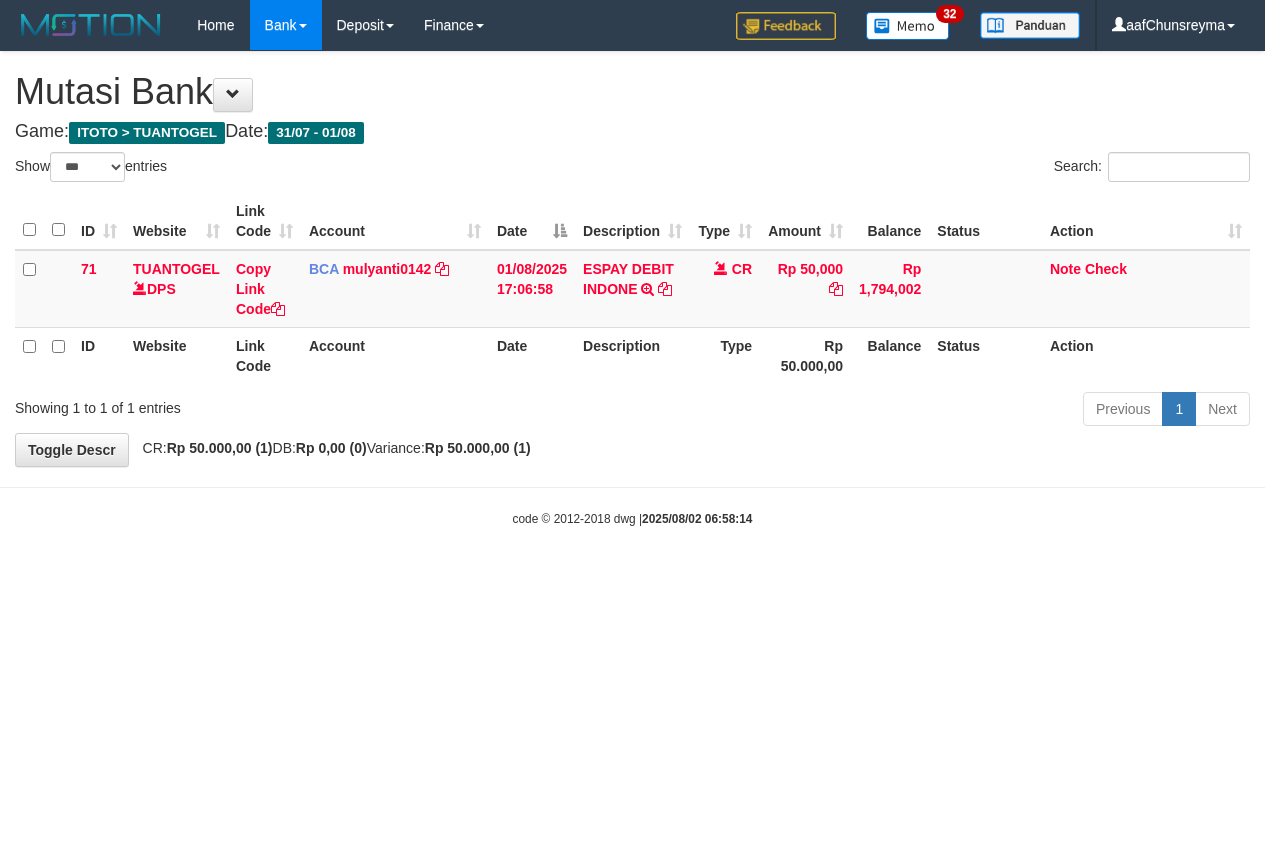 select on "***" 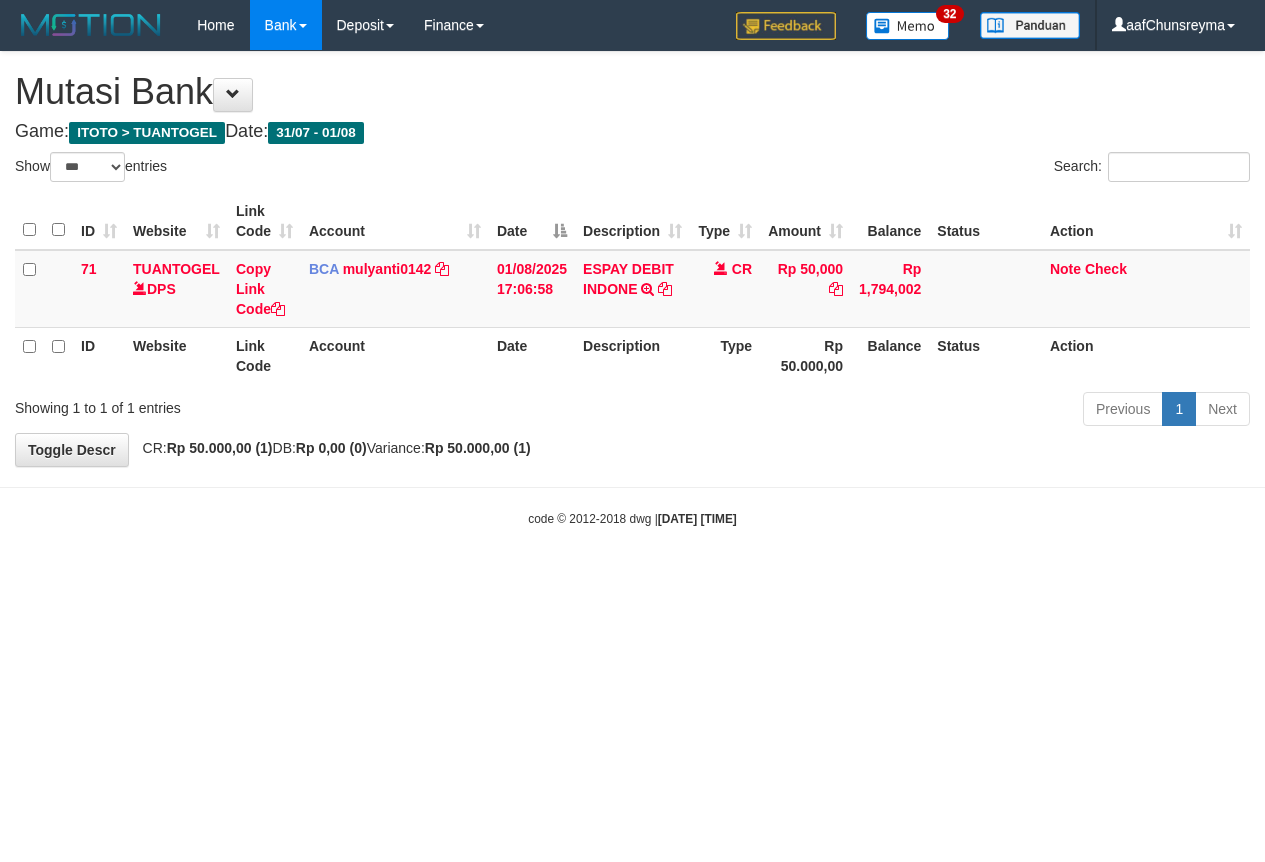 select on "***" 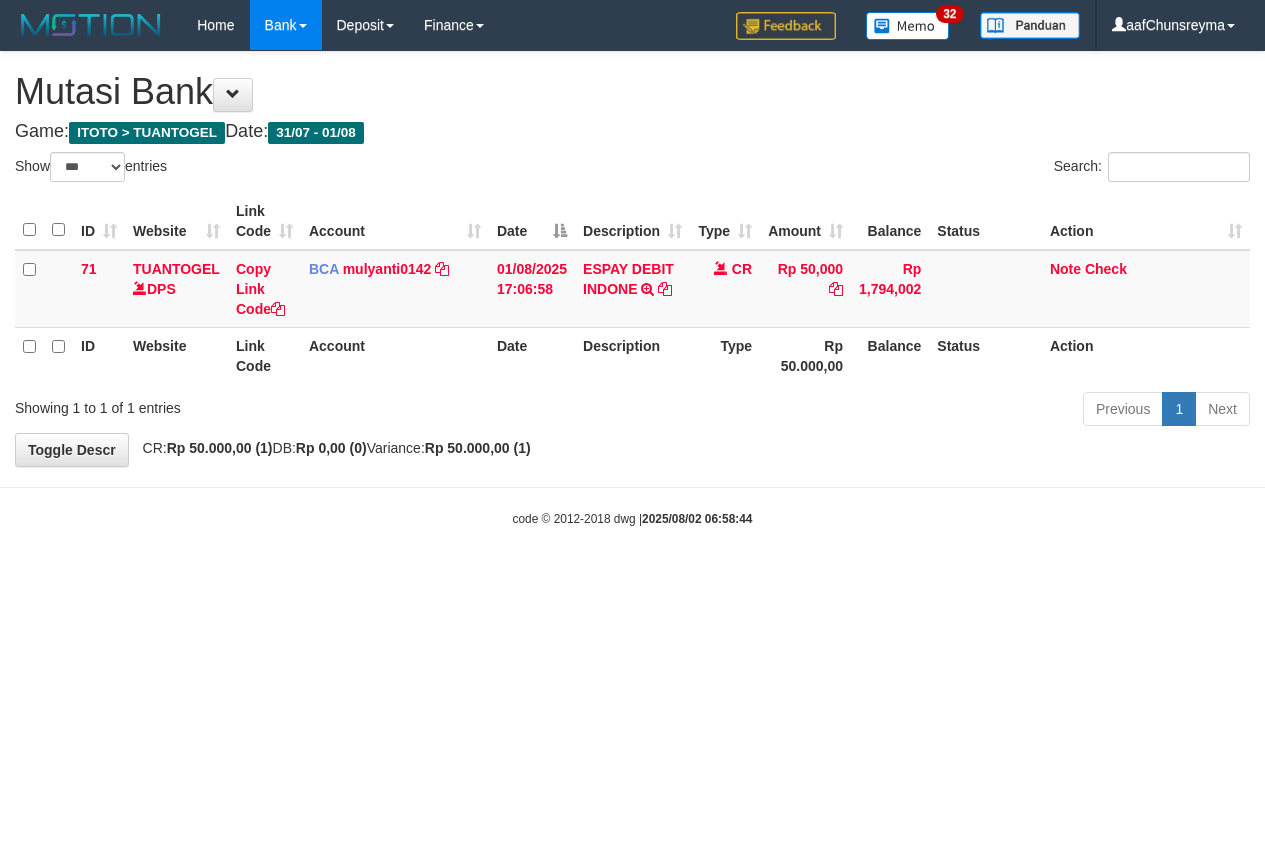 select on "***" 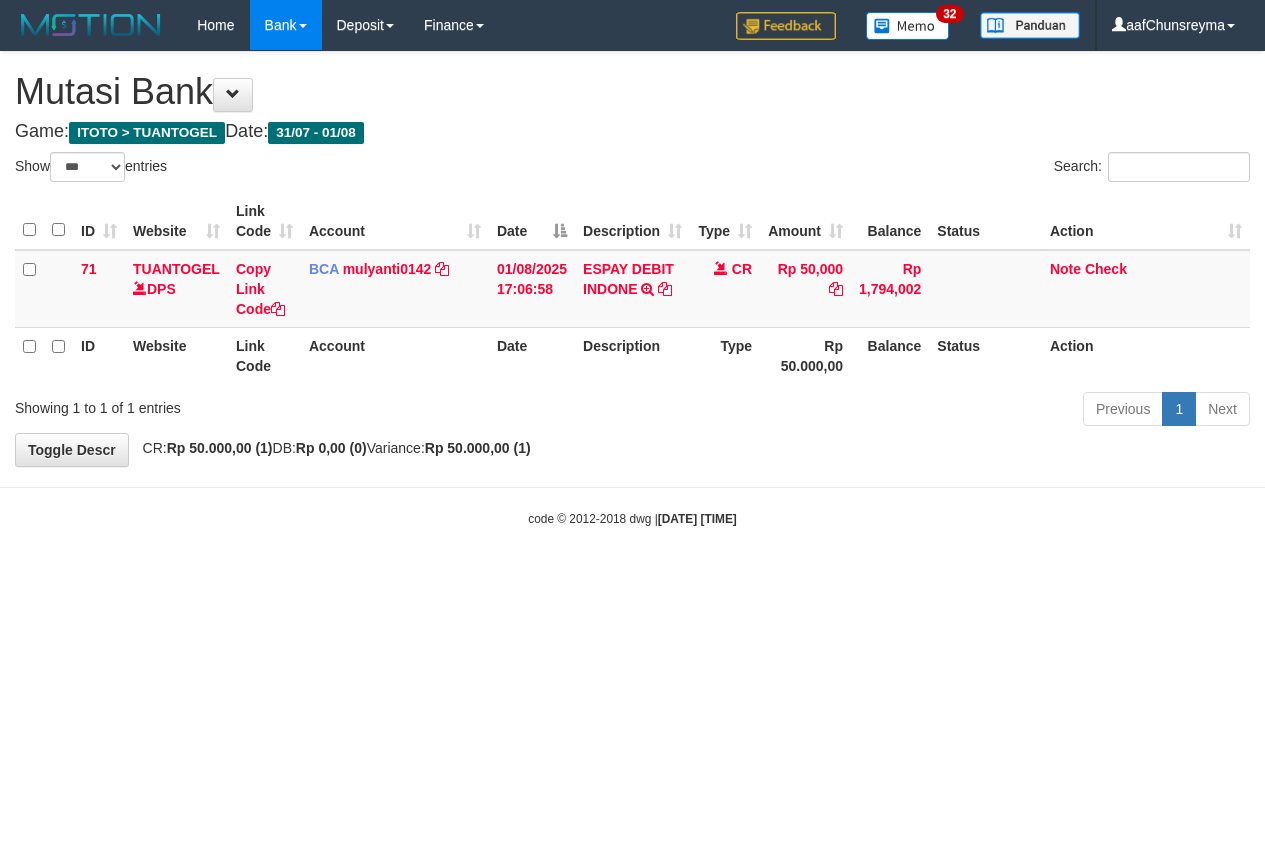 select on "***" 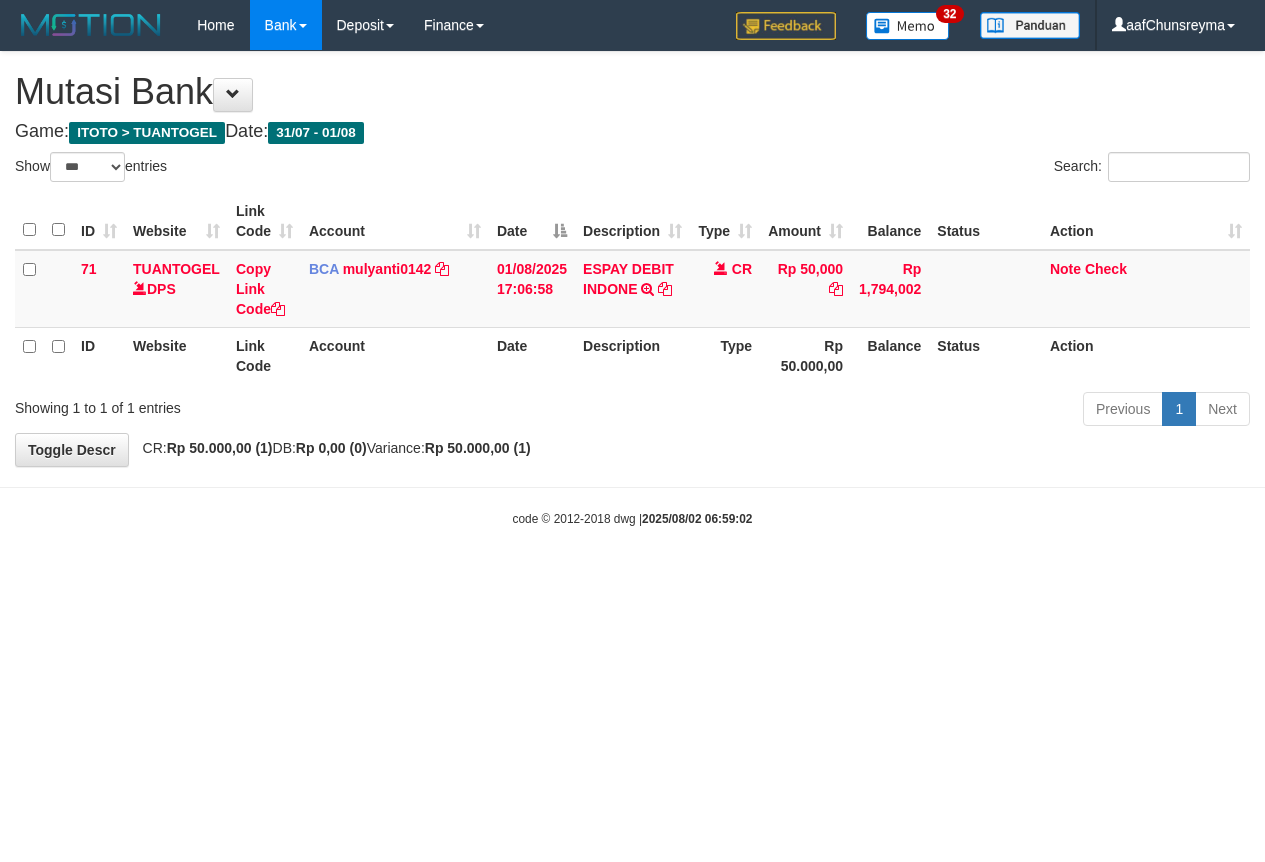 select on "***" 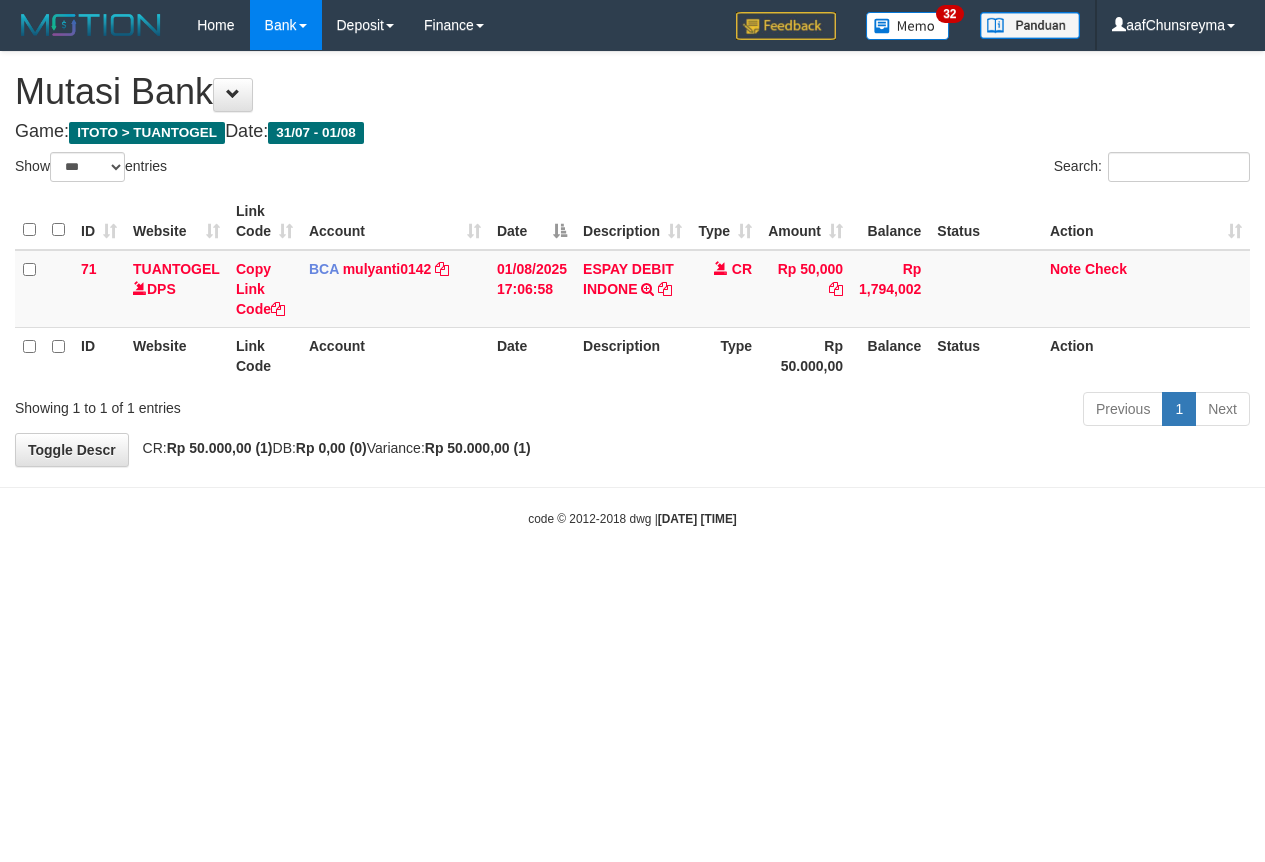 select on "***" 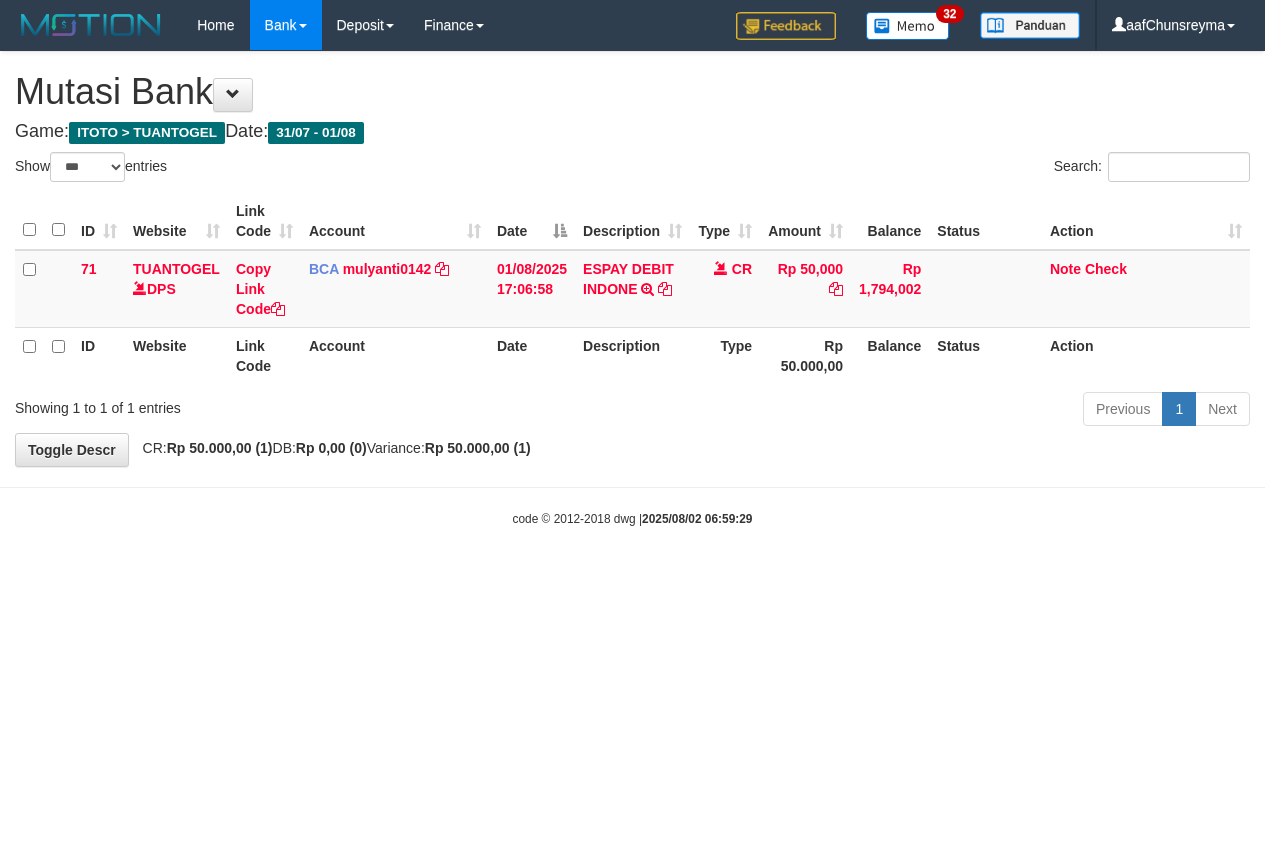 select on "***" 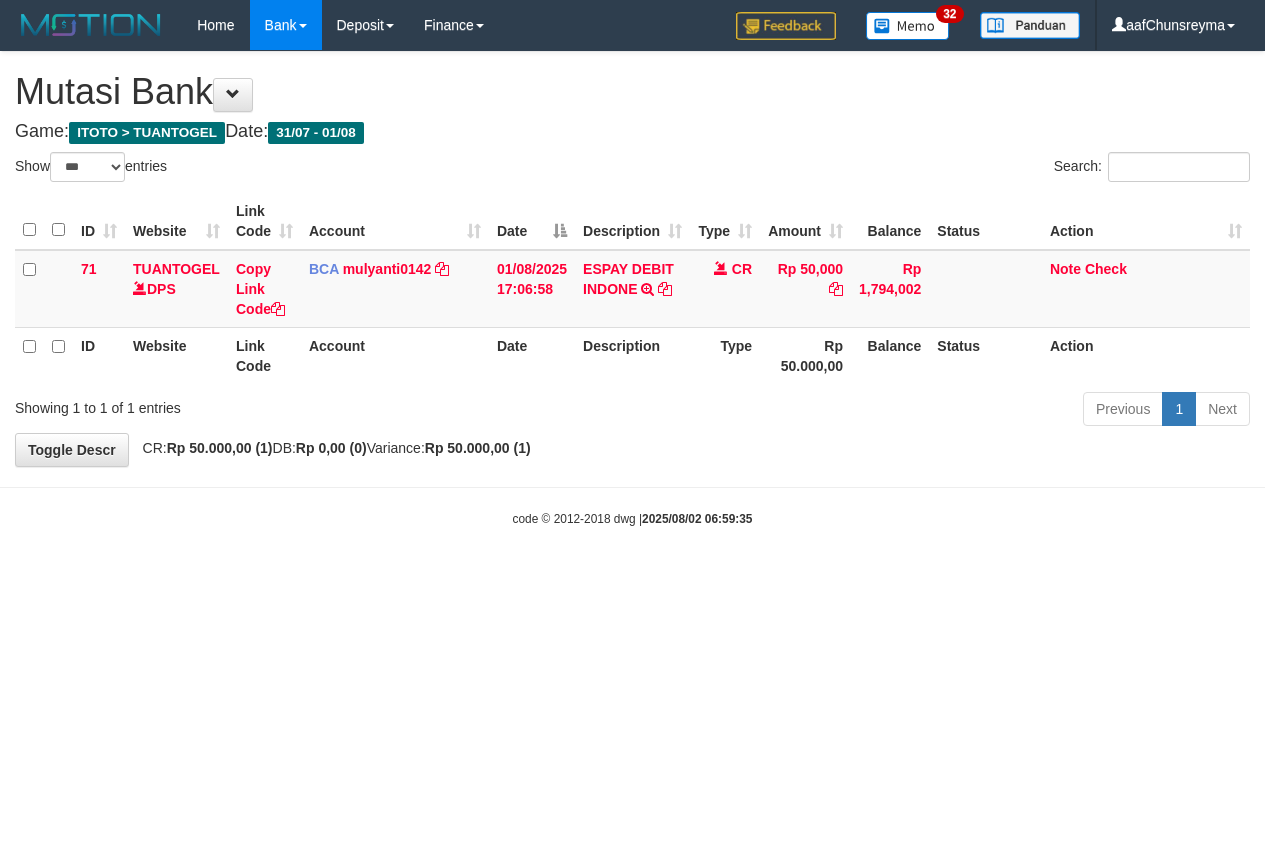 select on "***" 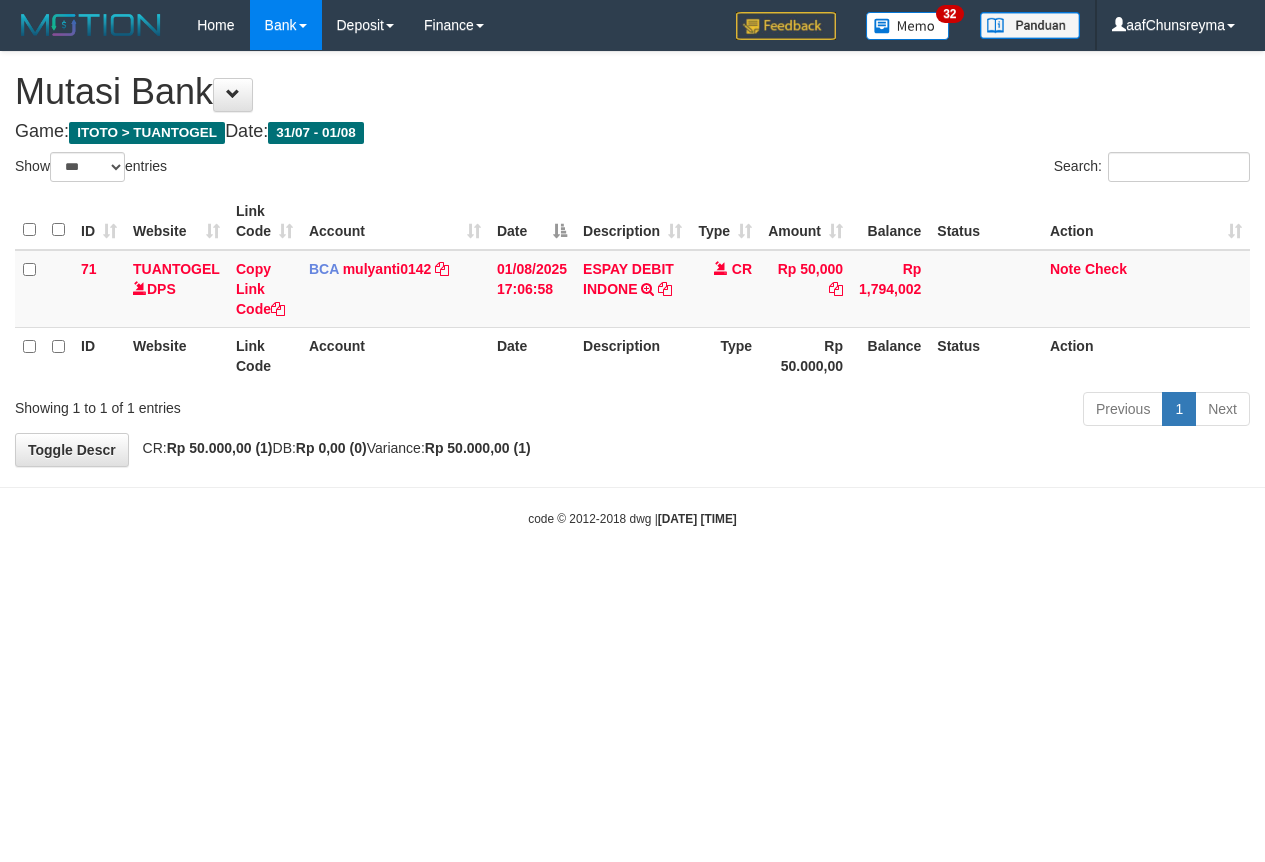 select on "***" 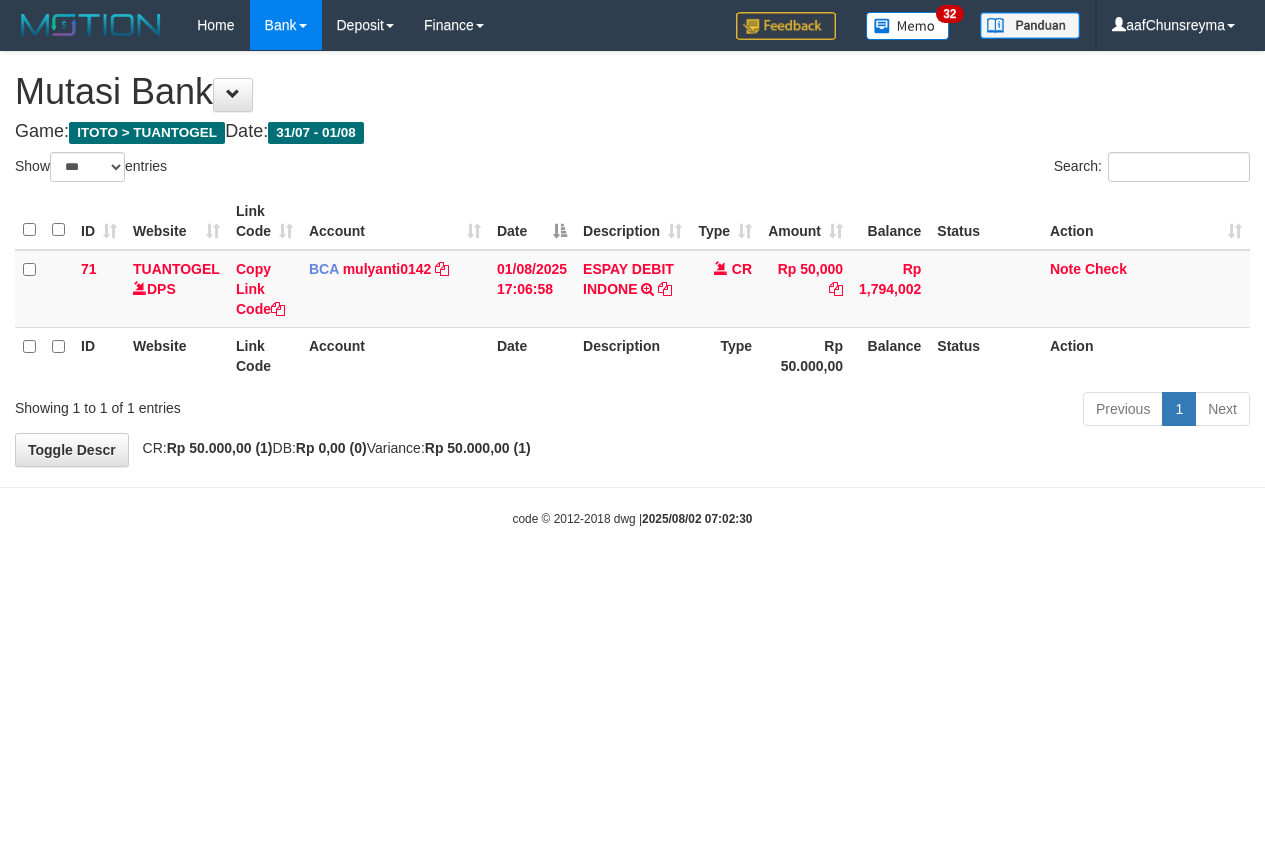 select on "***" 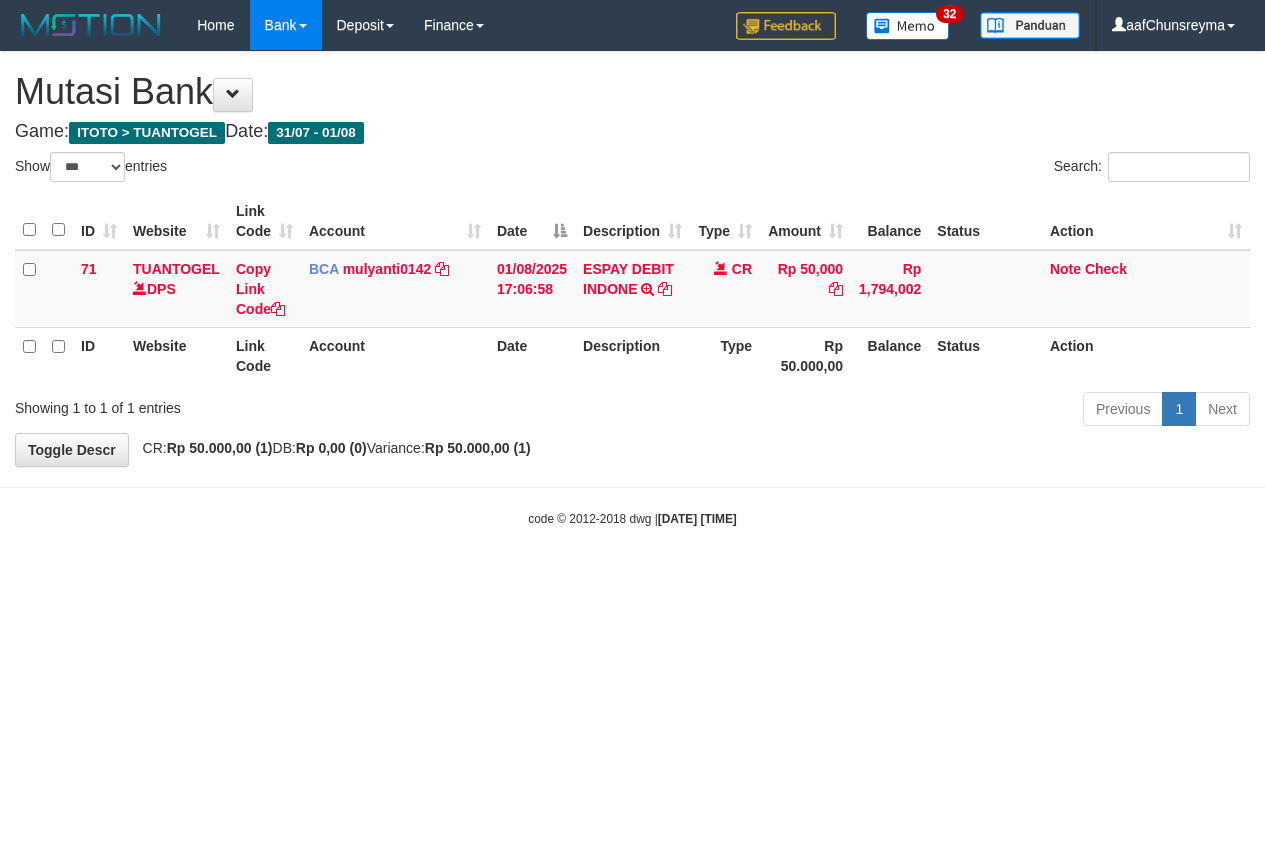 select on "***" 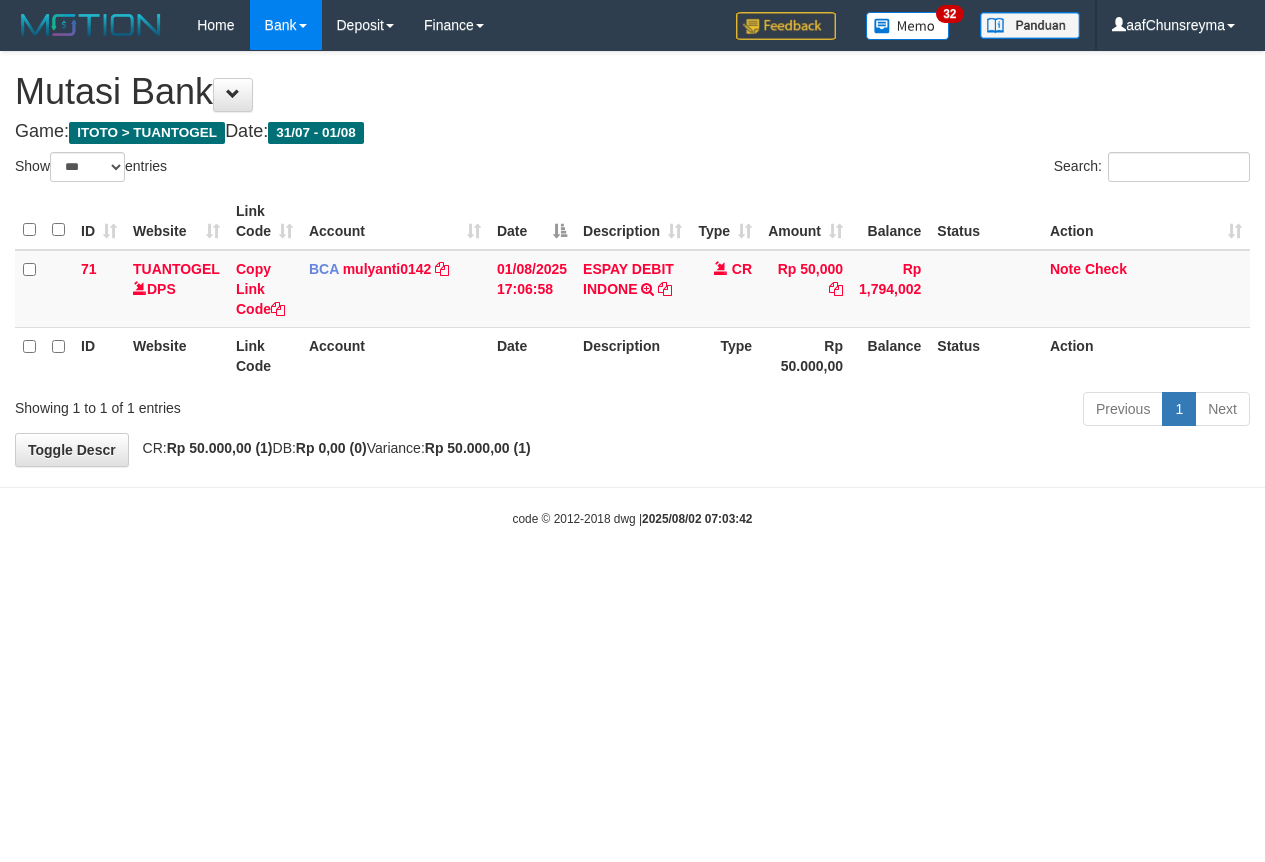 select on "***" 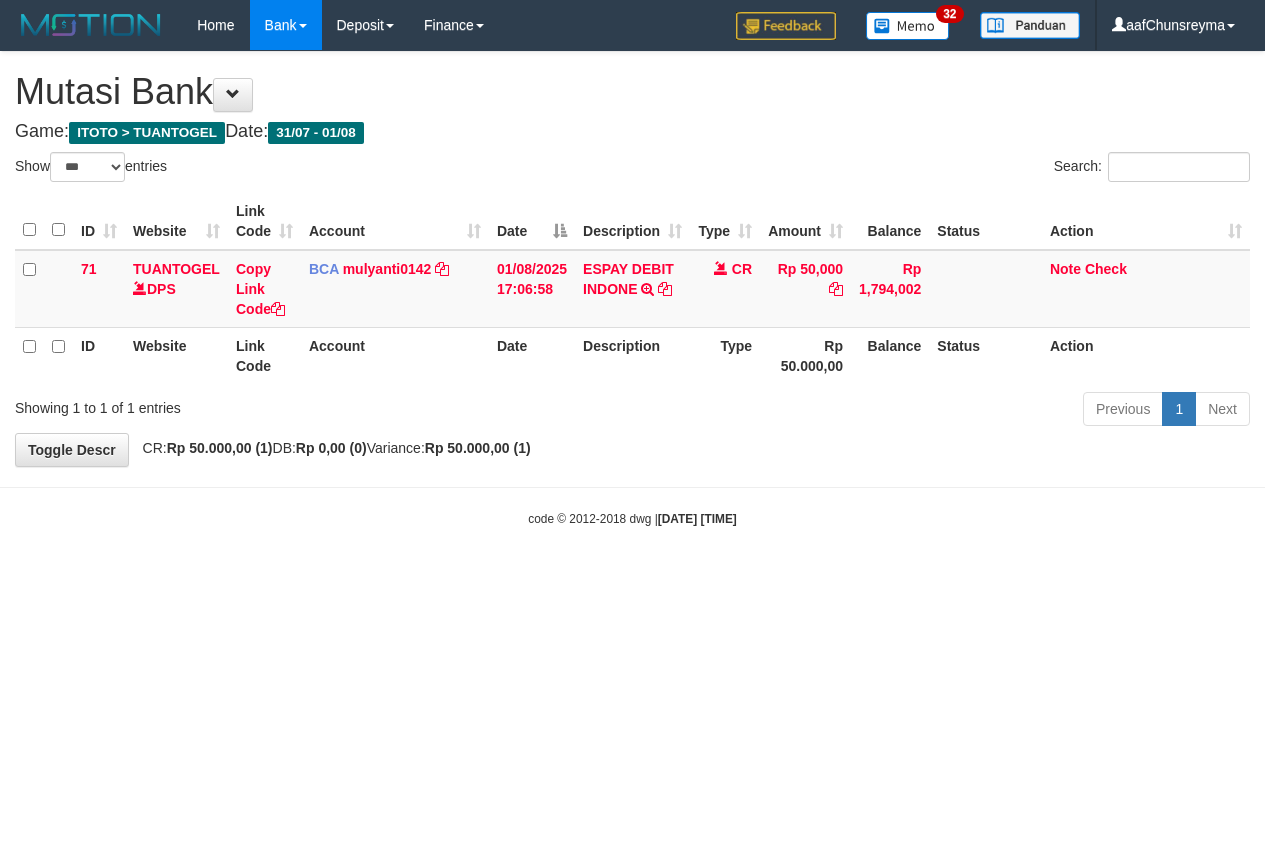 select on "***" 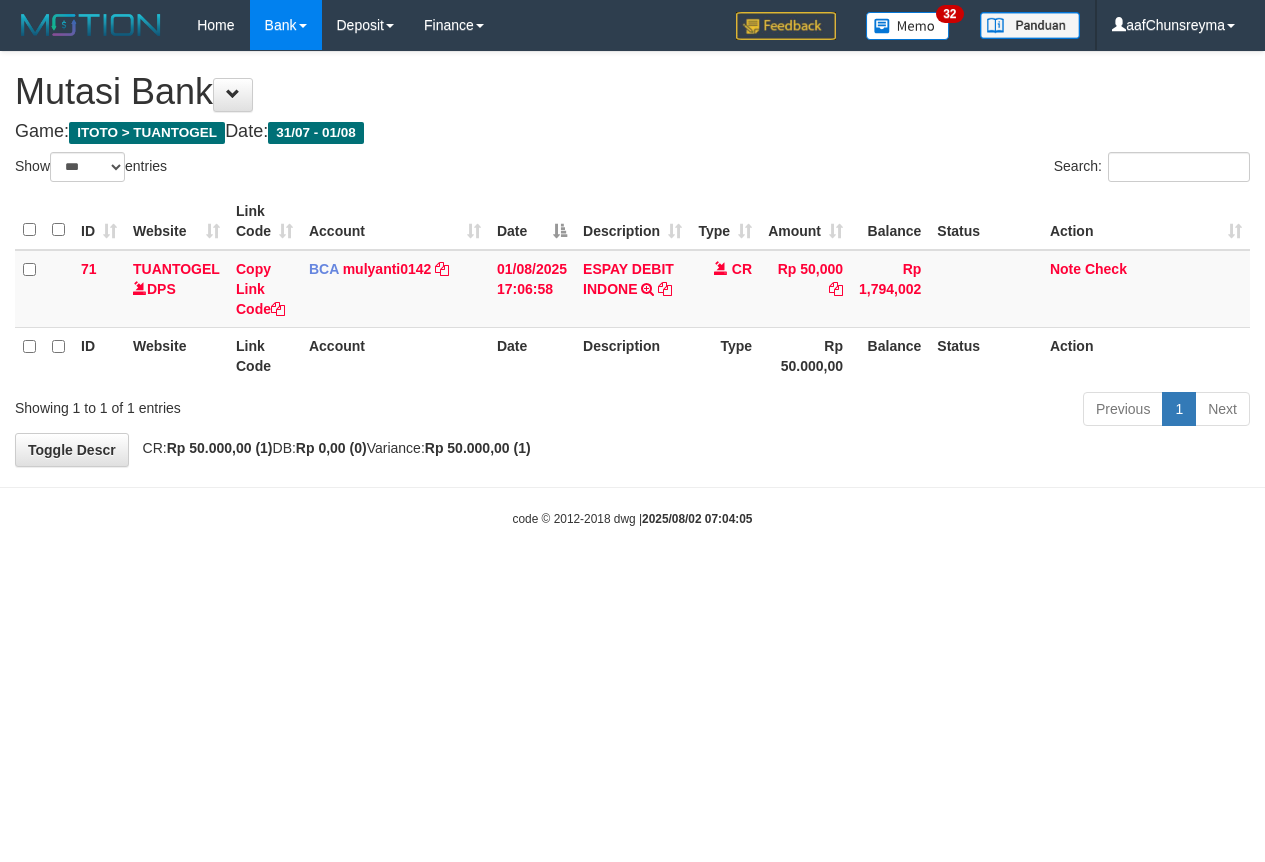 select on "***" 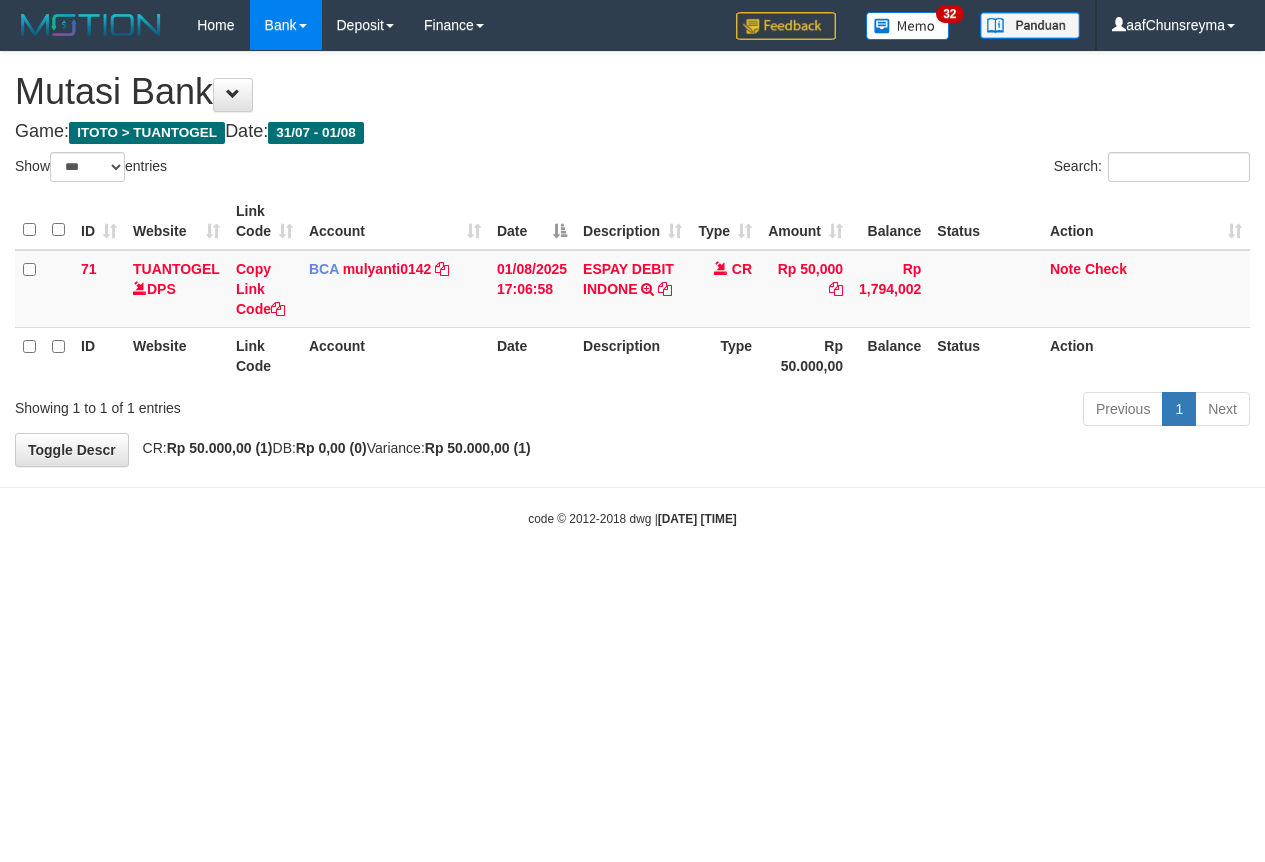 select on "***" 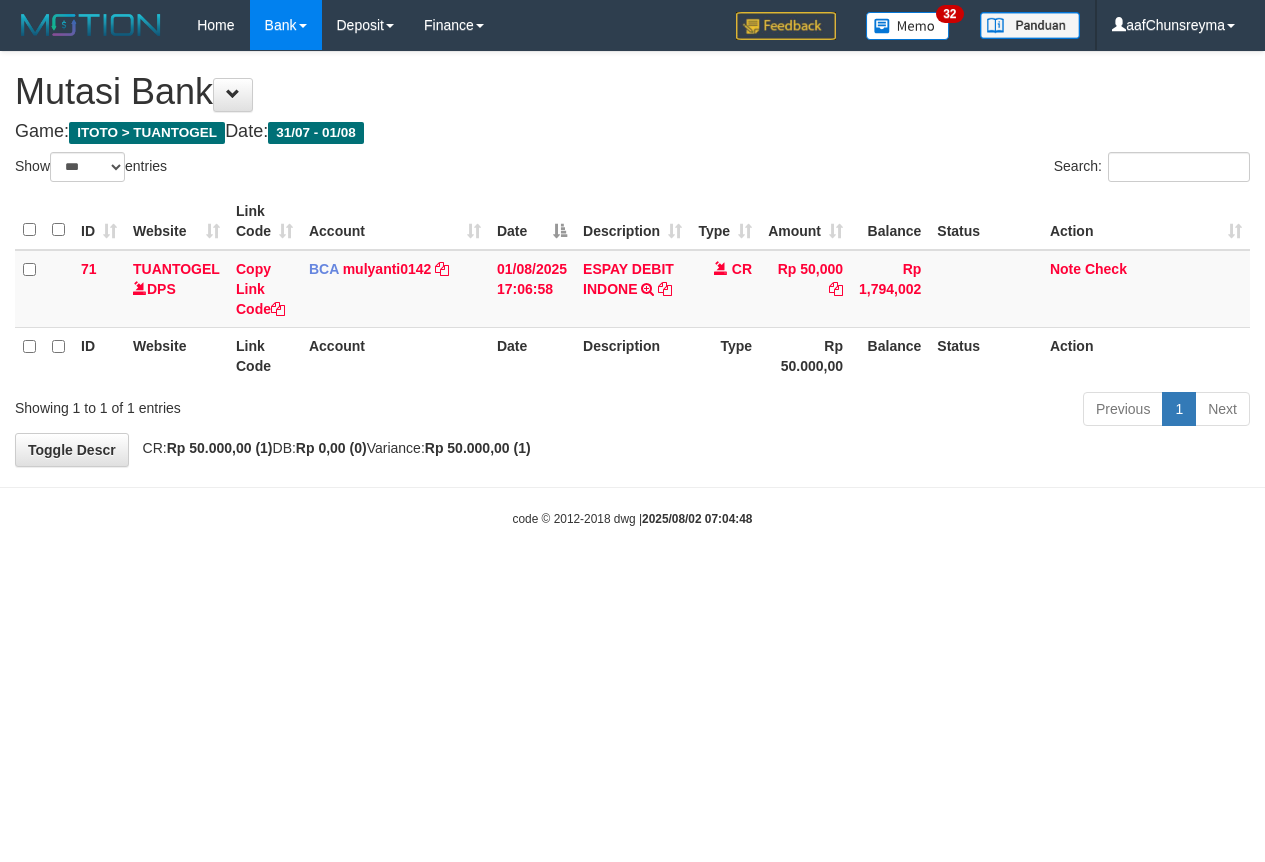 select on "***" 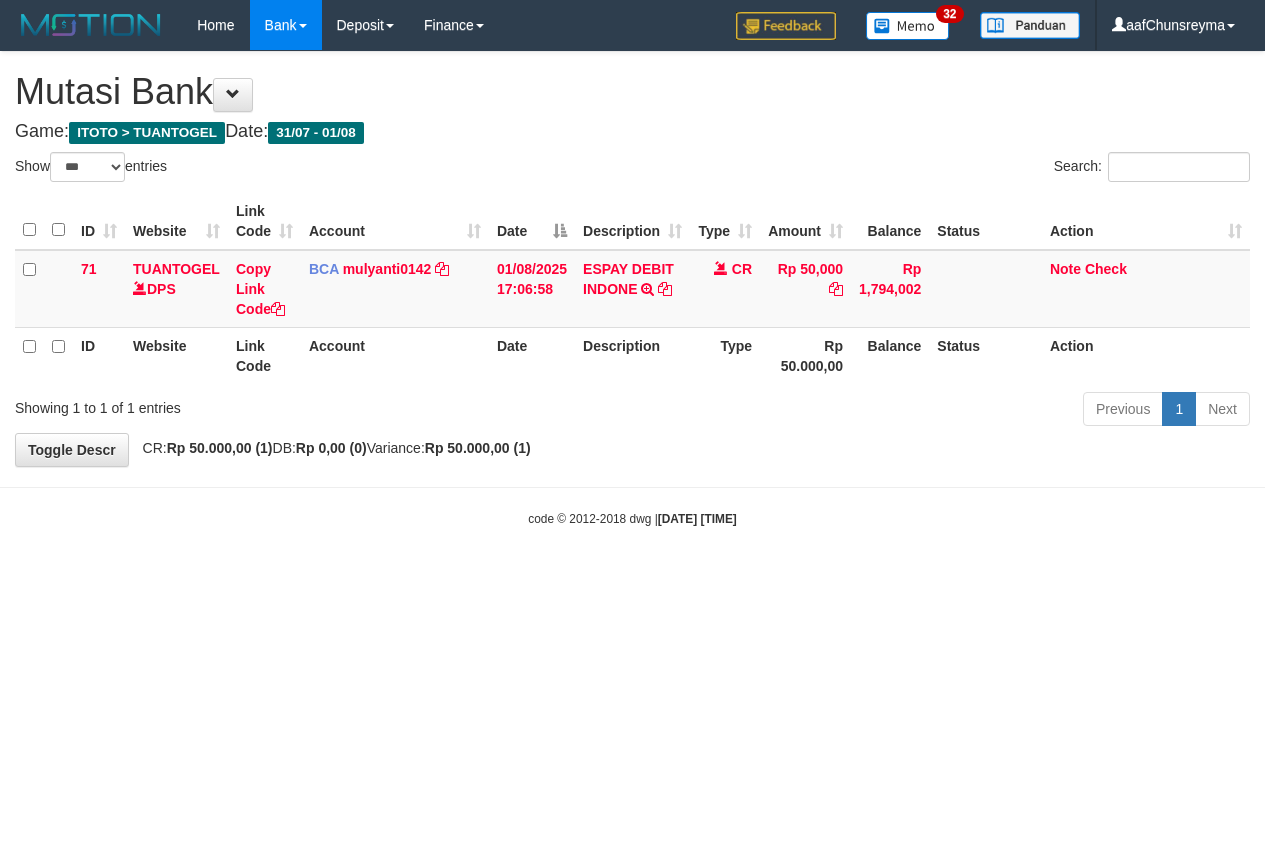select on "***" 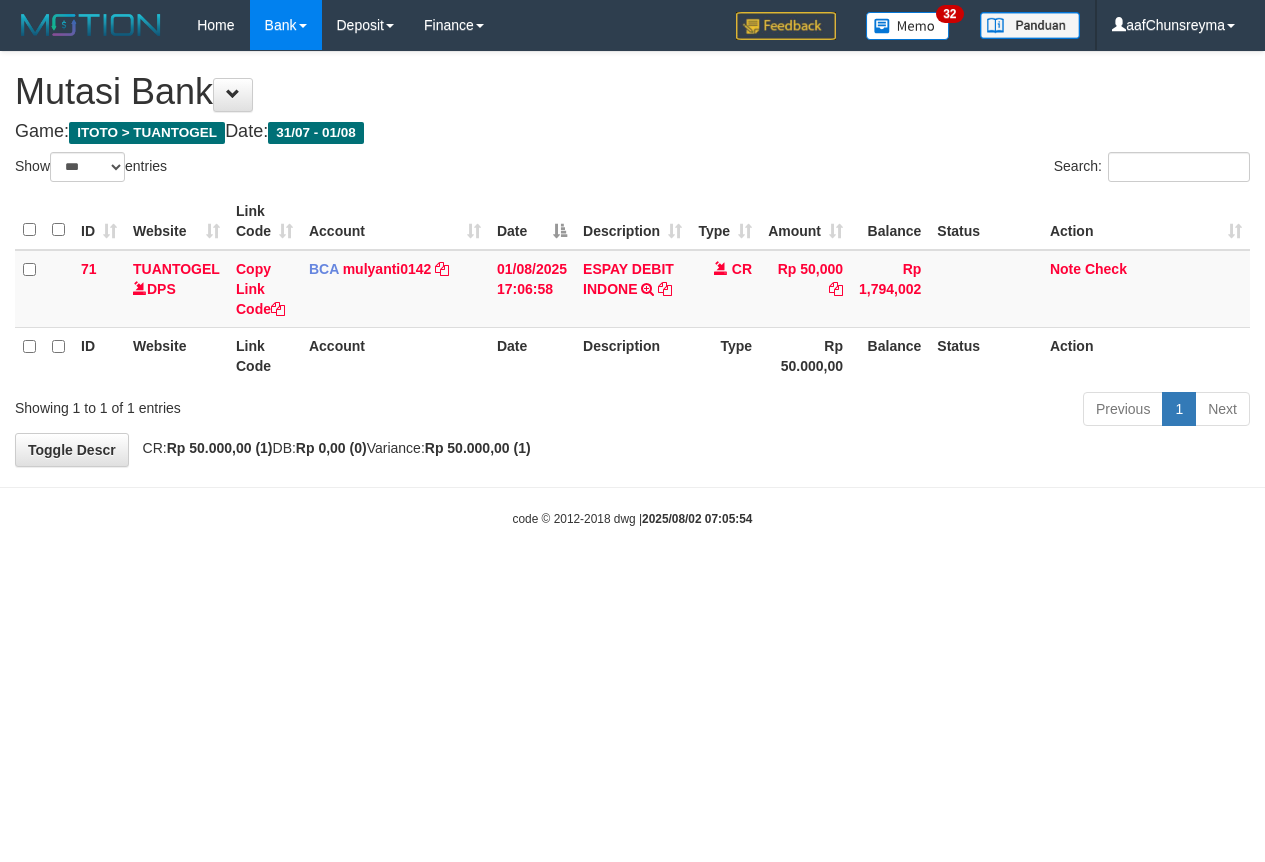 select on "***" 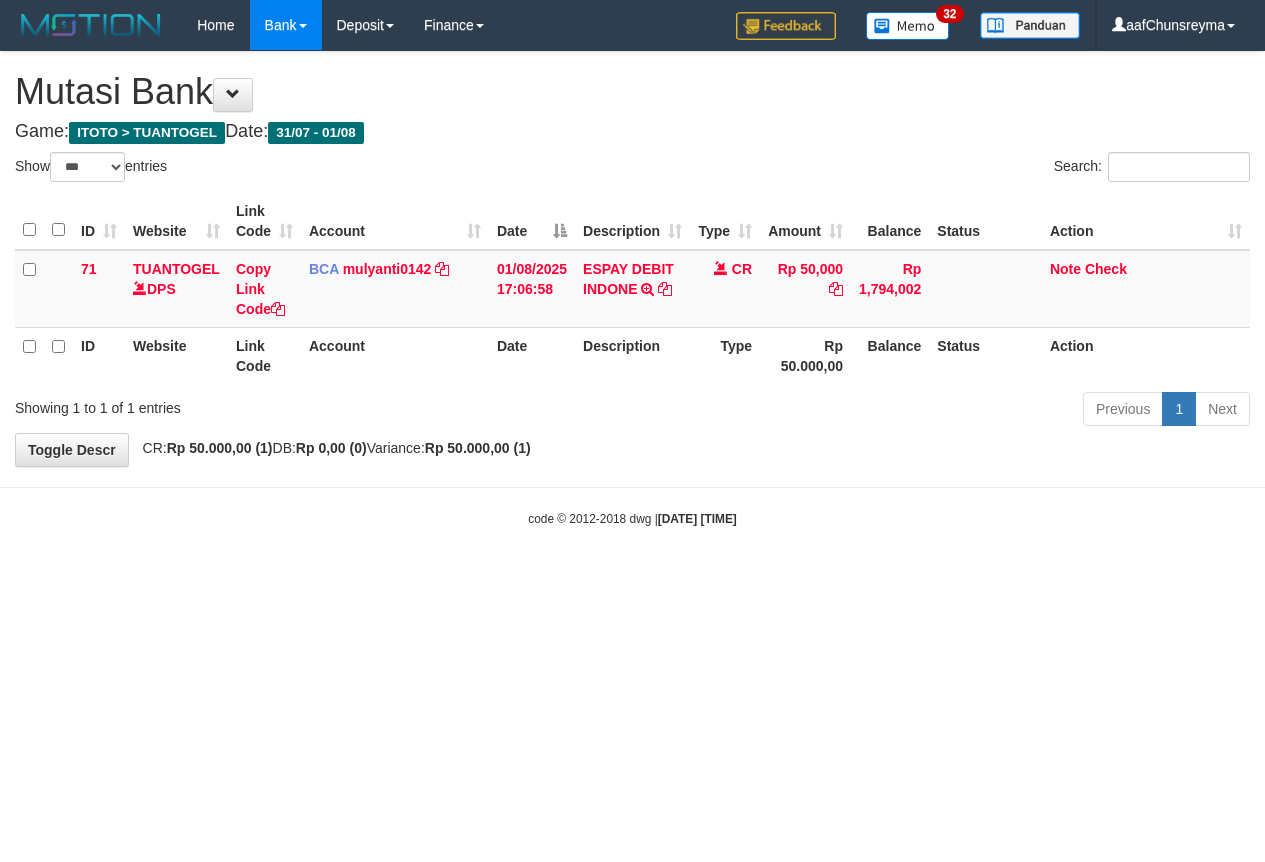 select on "***" 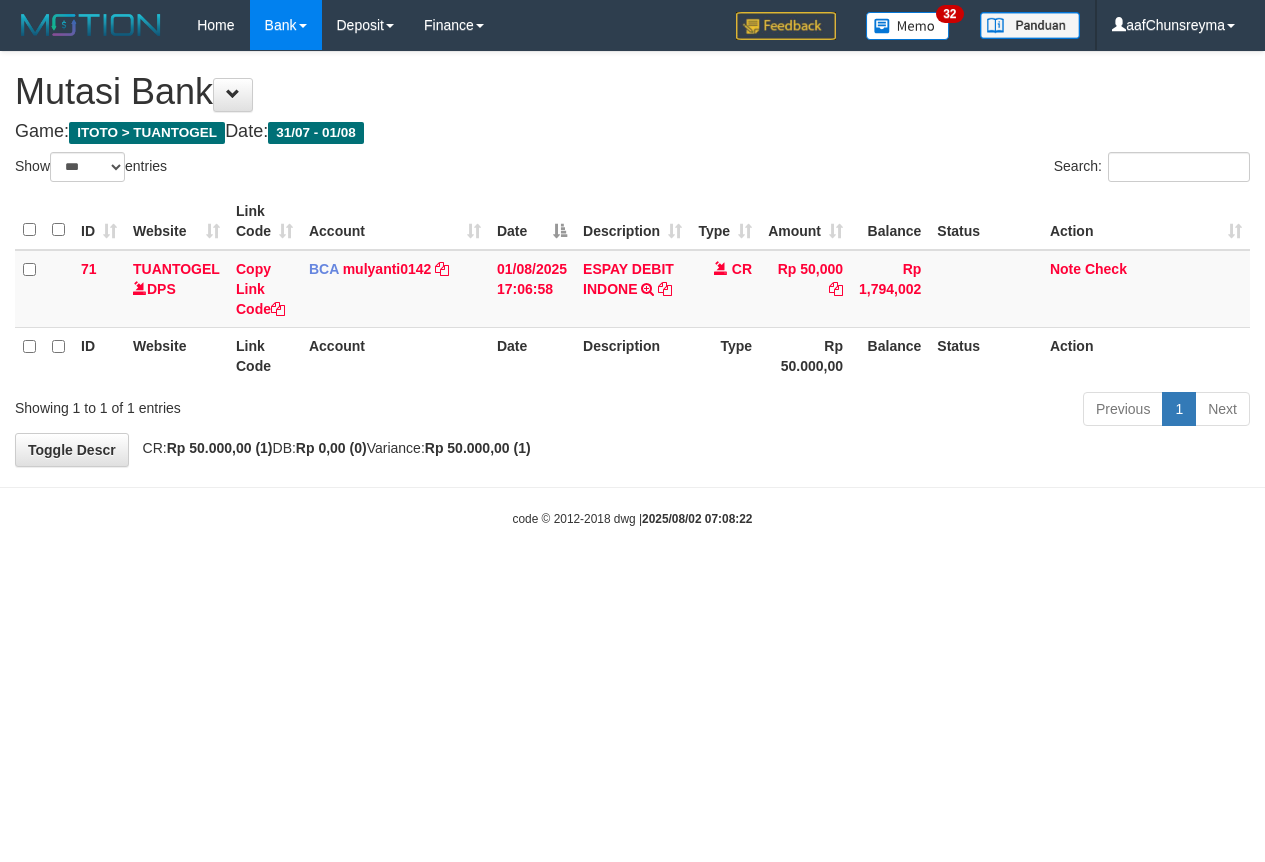 select on "***" 